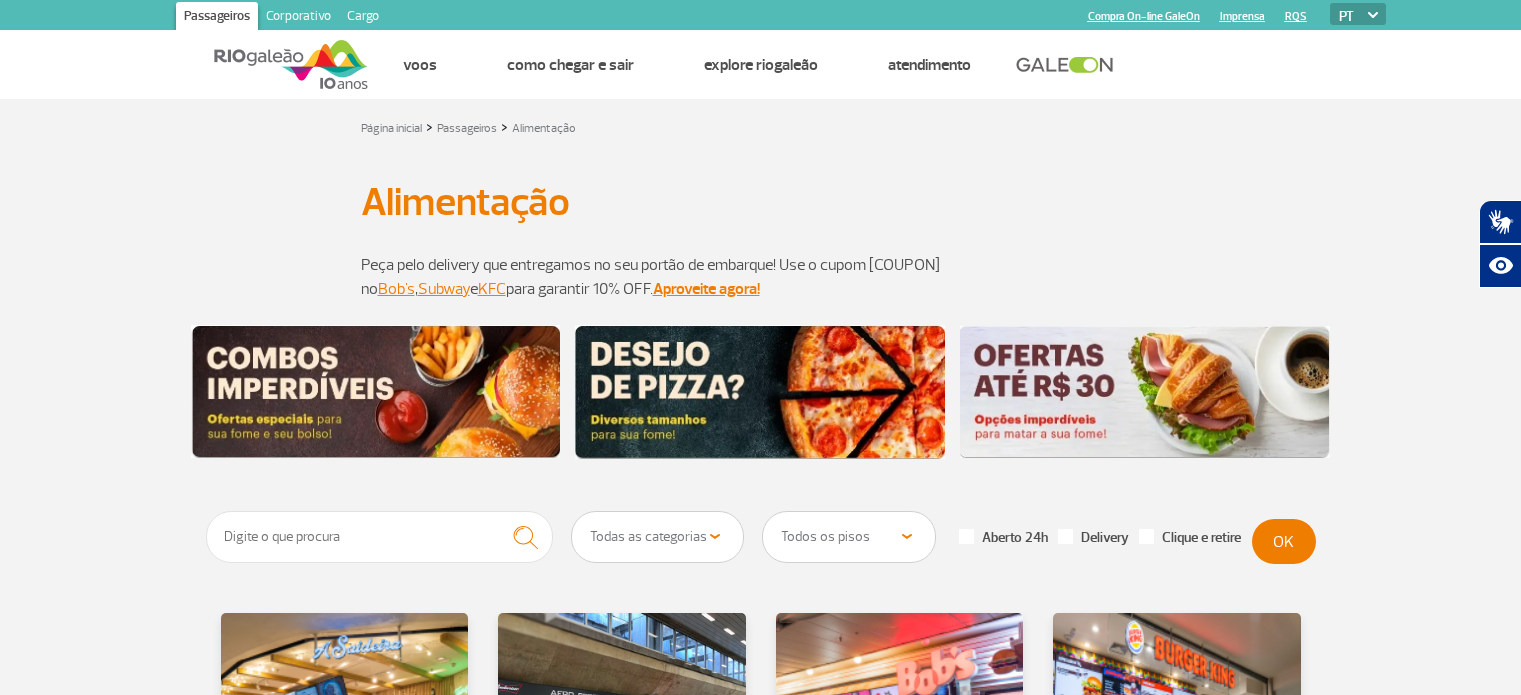 scroll, scrollTop: 0, scrollLeft: 0, axis: both 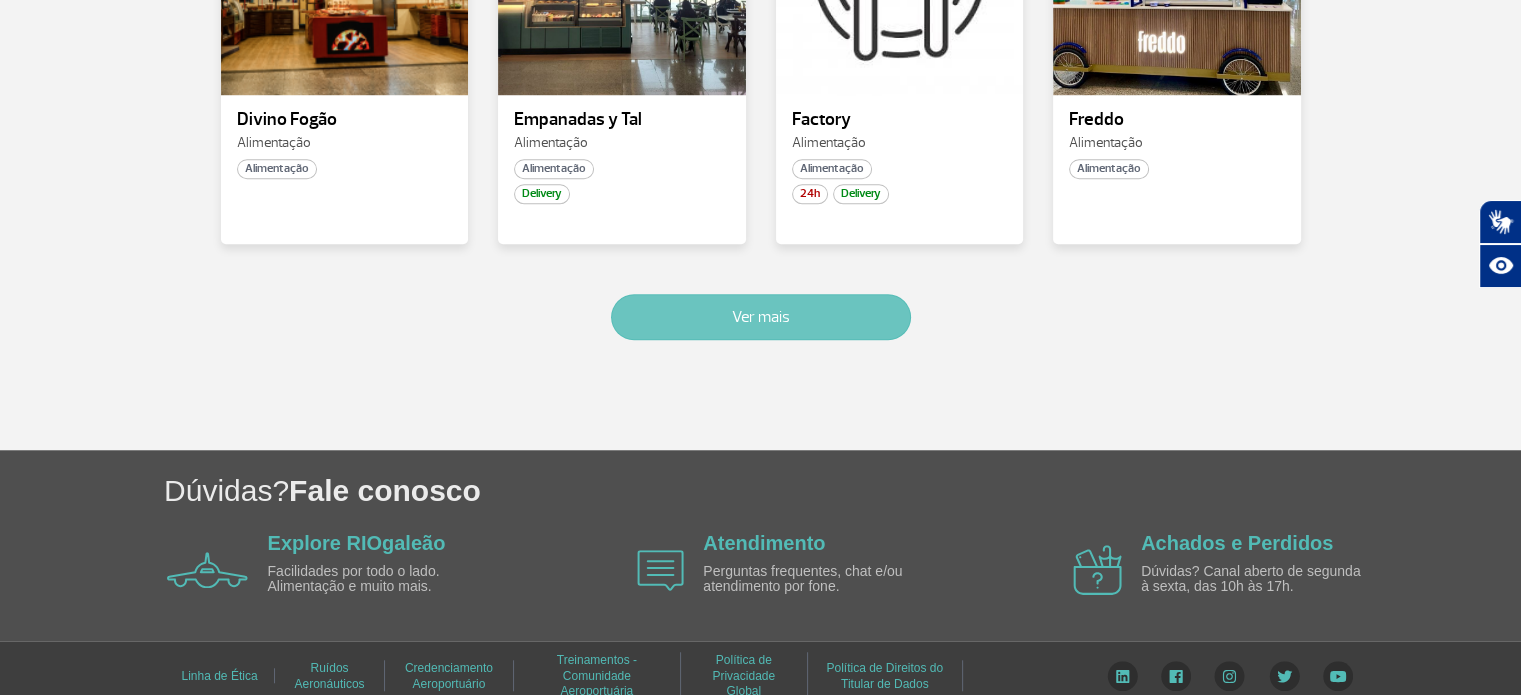 click on "Ver mais" at bounding box center (761, 317) 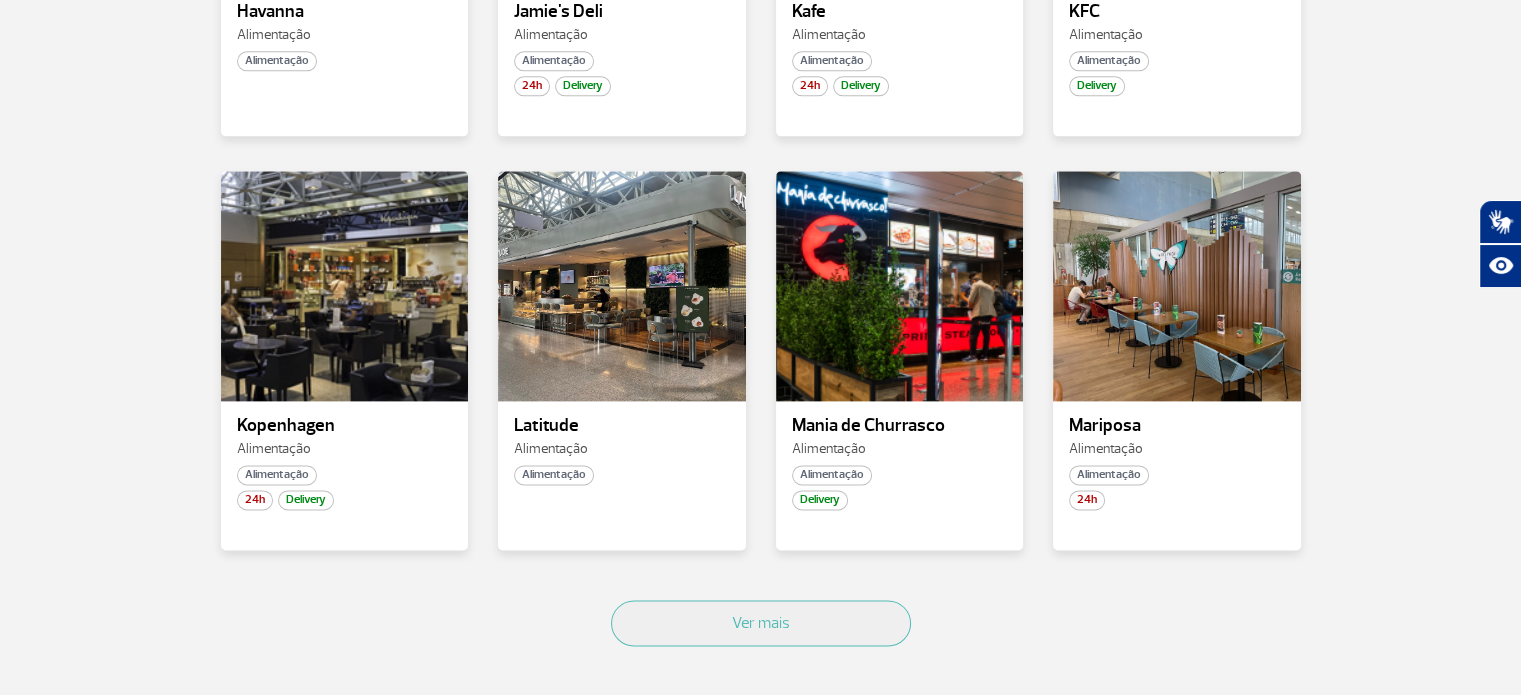 scroll, scrollTop: 2505, scrollLeft: 0, axis: vertical 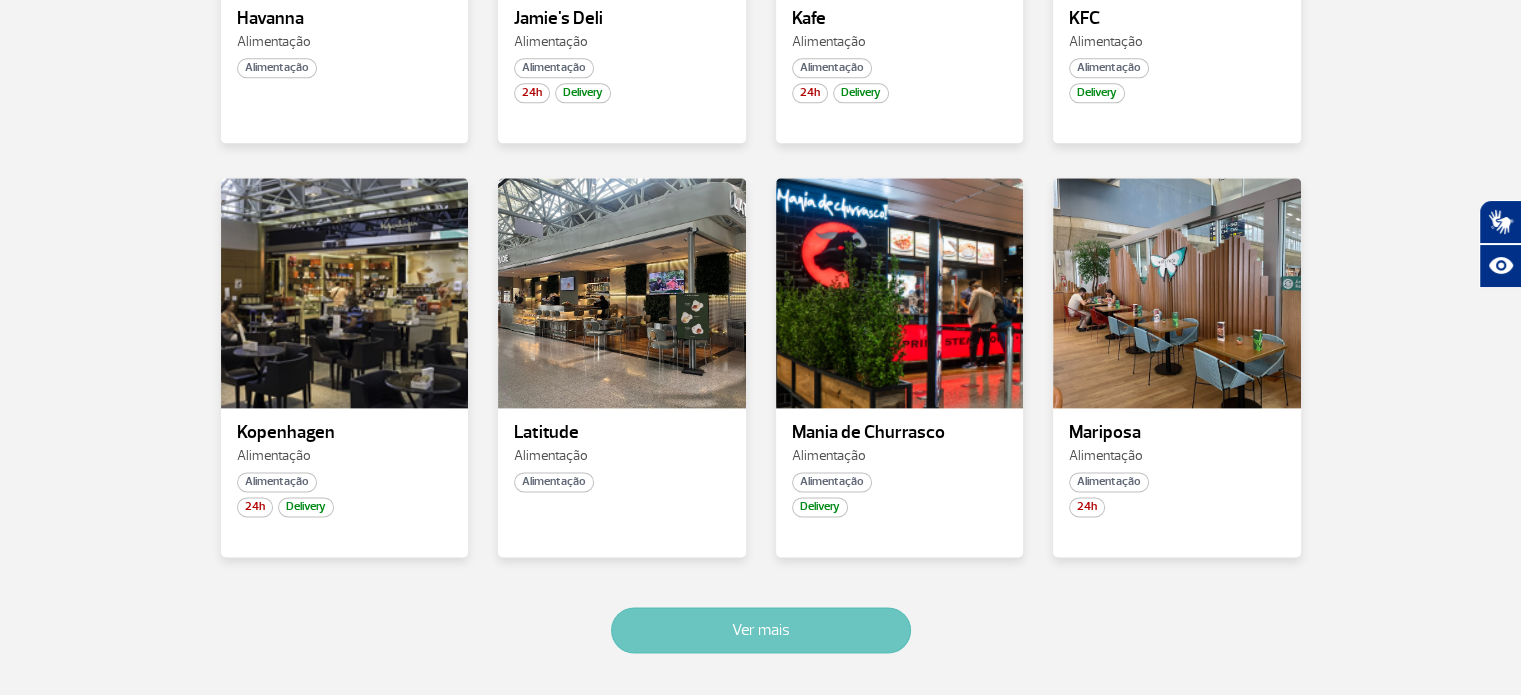click on "Ver mais" at bounding box center (761, 630) 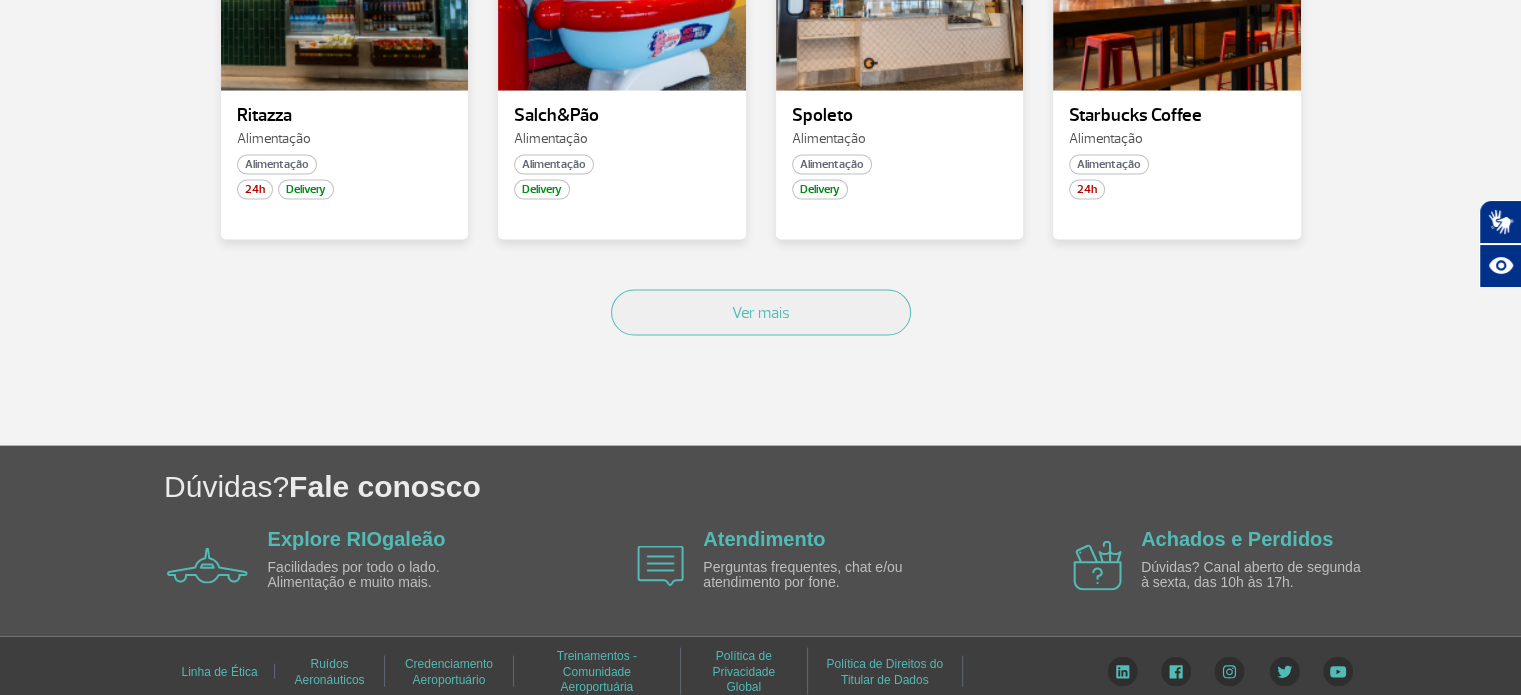 scroll, scrollTop: 4067, scrollLeft: 0, axis: vertical 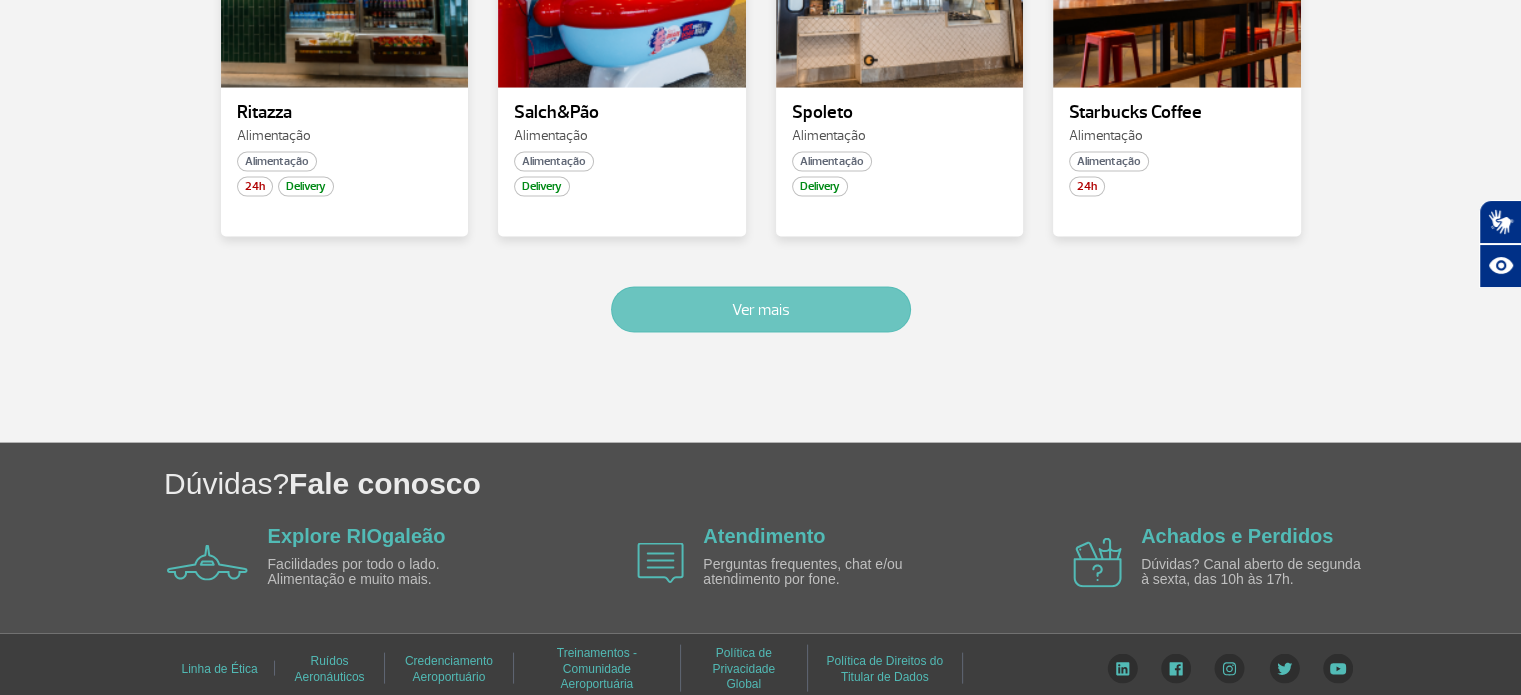 click on "Ver mais" at bounding box center [761, 310] 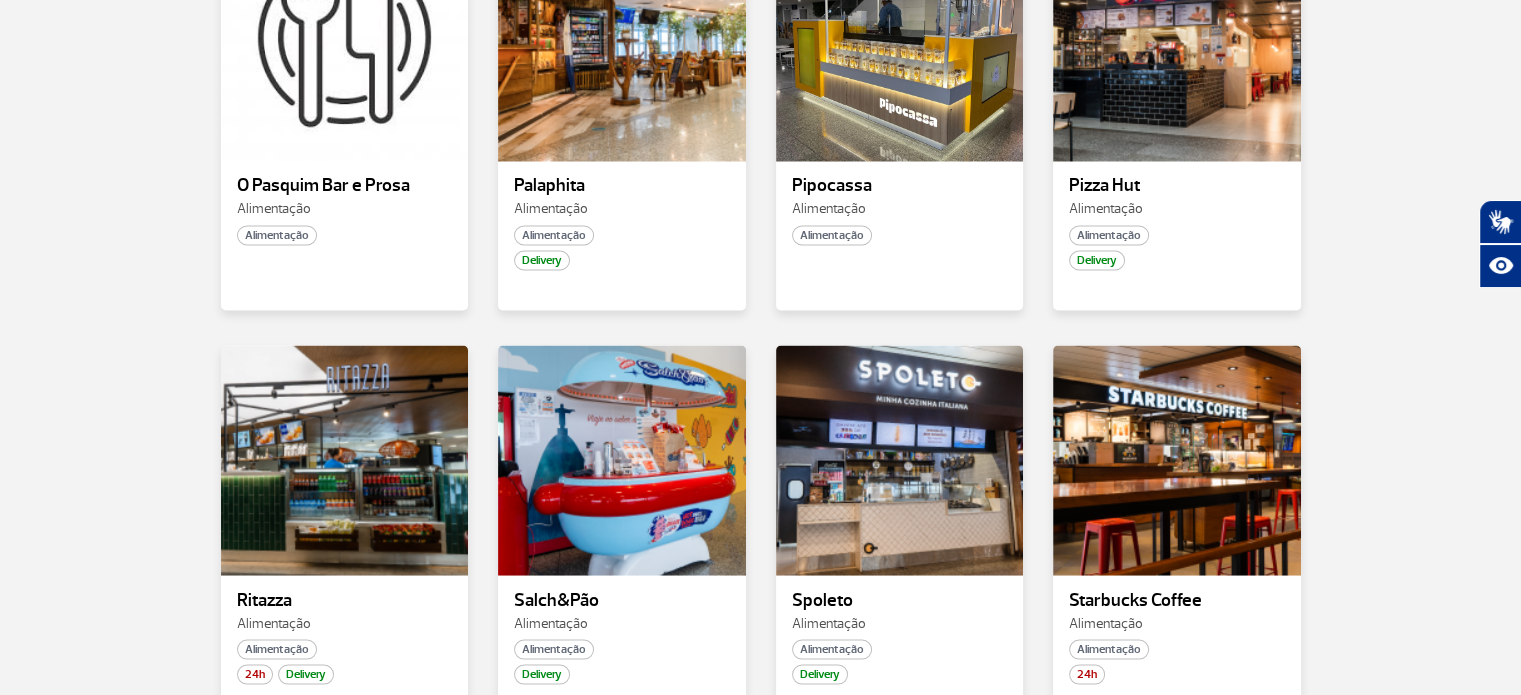 scroll, scrollTop: 3579, scrollLeft: 0, axis: vertical 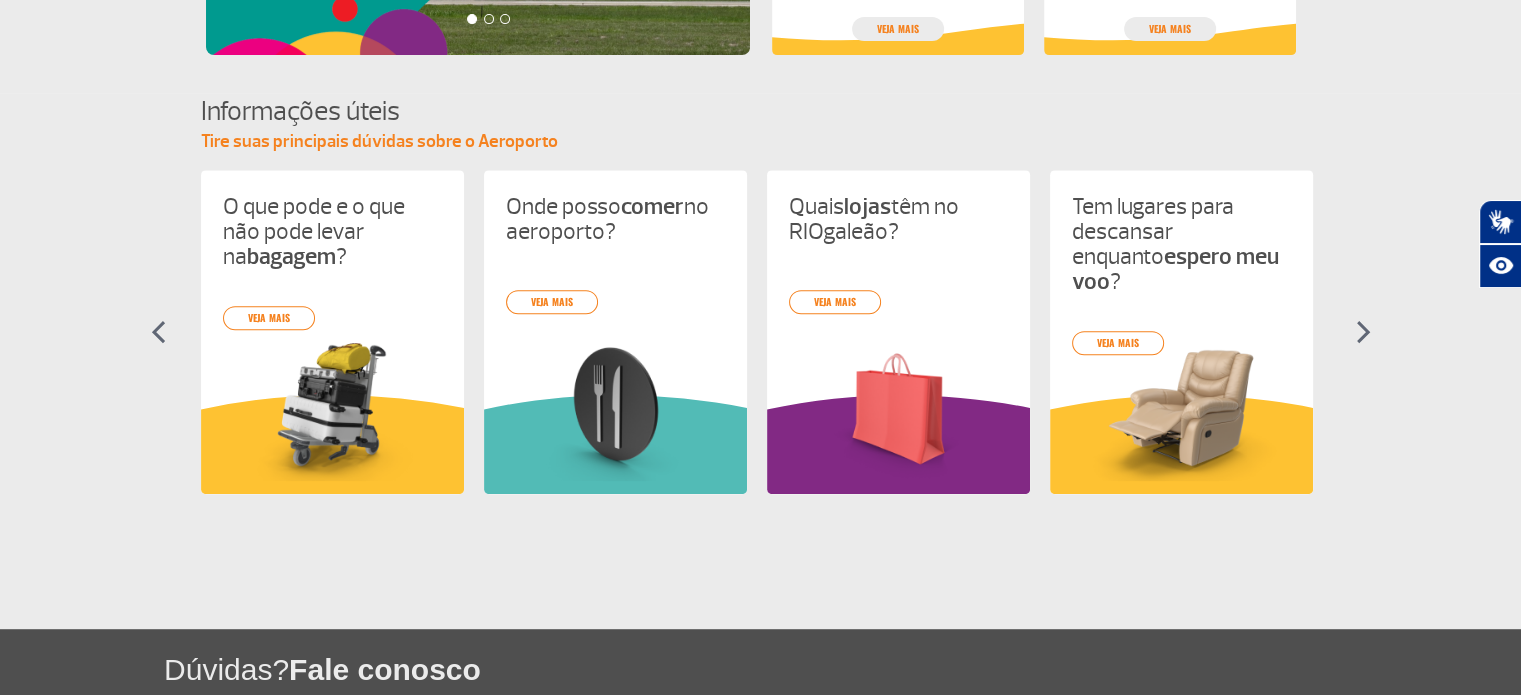 click at bounding box center [1363, 332] 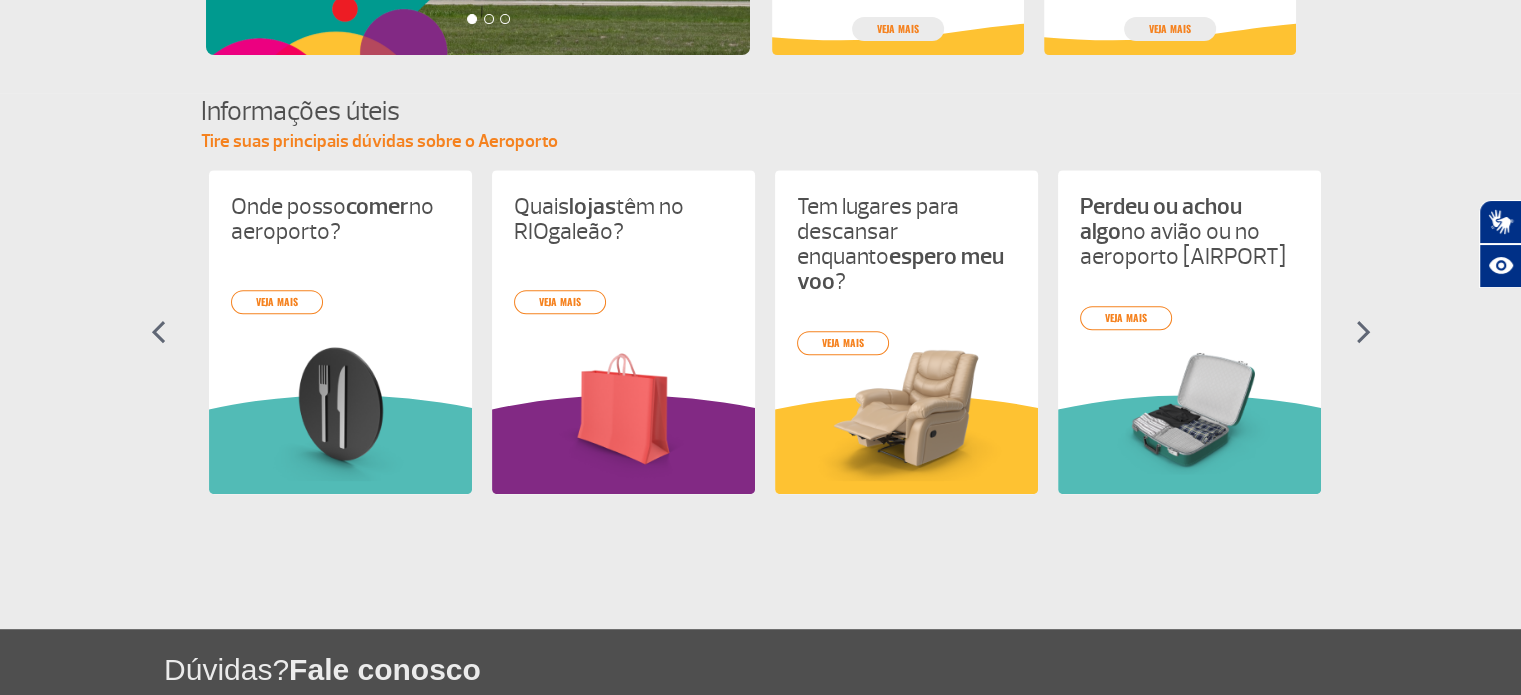 scroll, scrollTop: 0, scrollLeft: 283, axis: horizontal 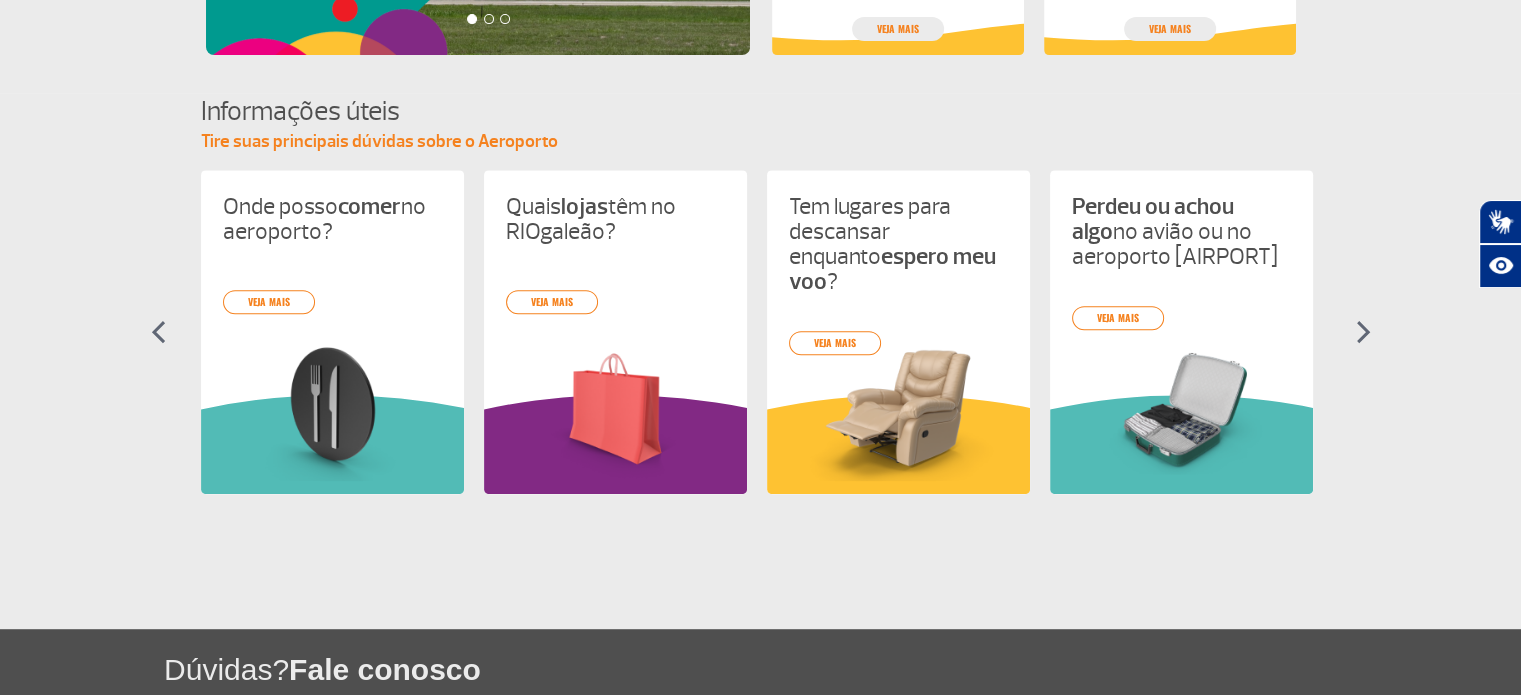 click at bounding box center [1363, 332] 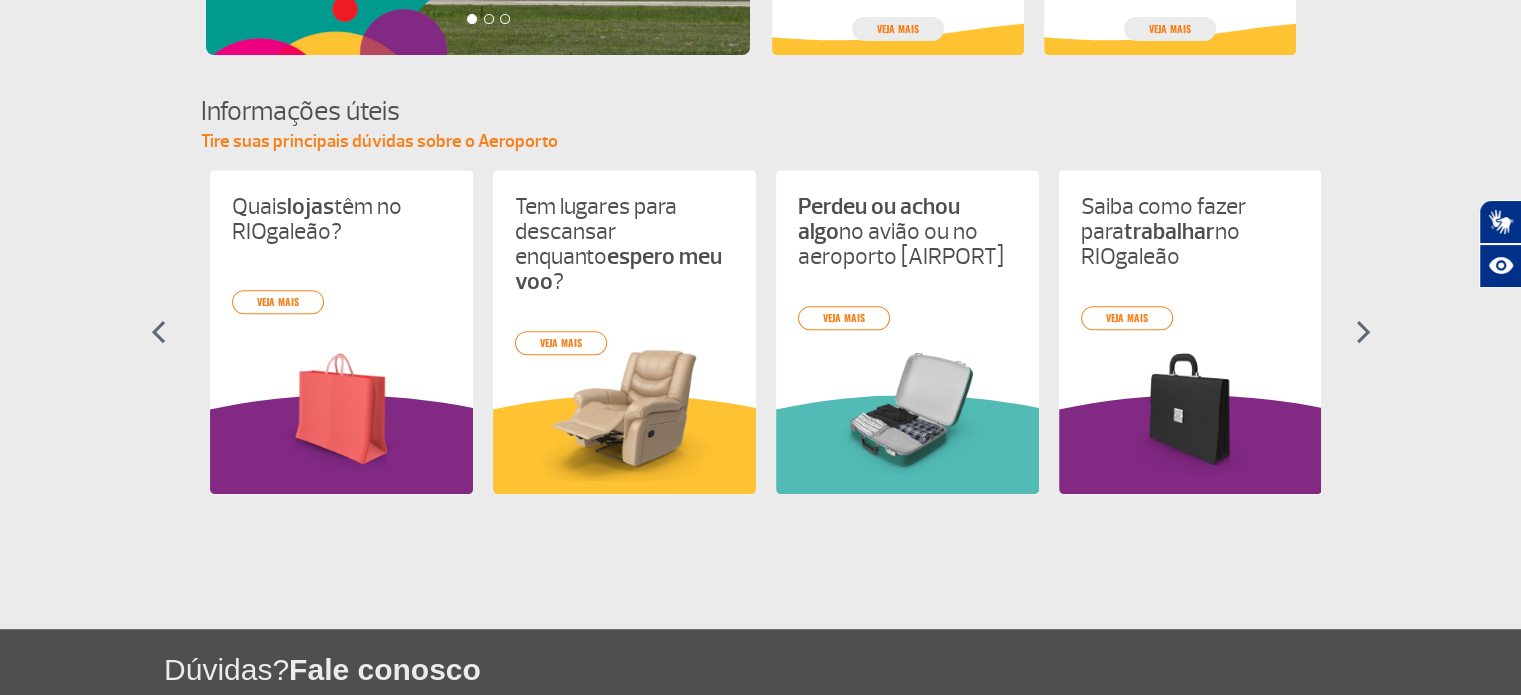 scroll, scrollTop: 0, scrollLeft: 566, axis: horizontal 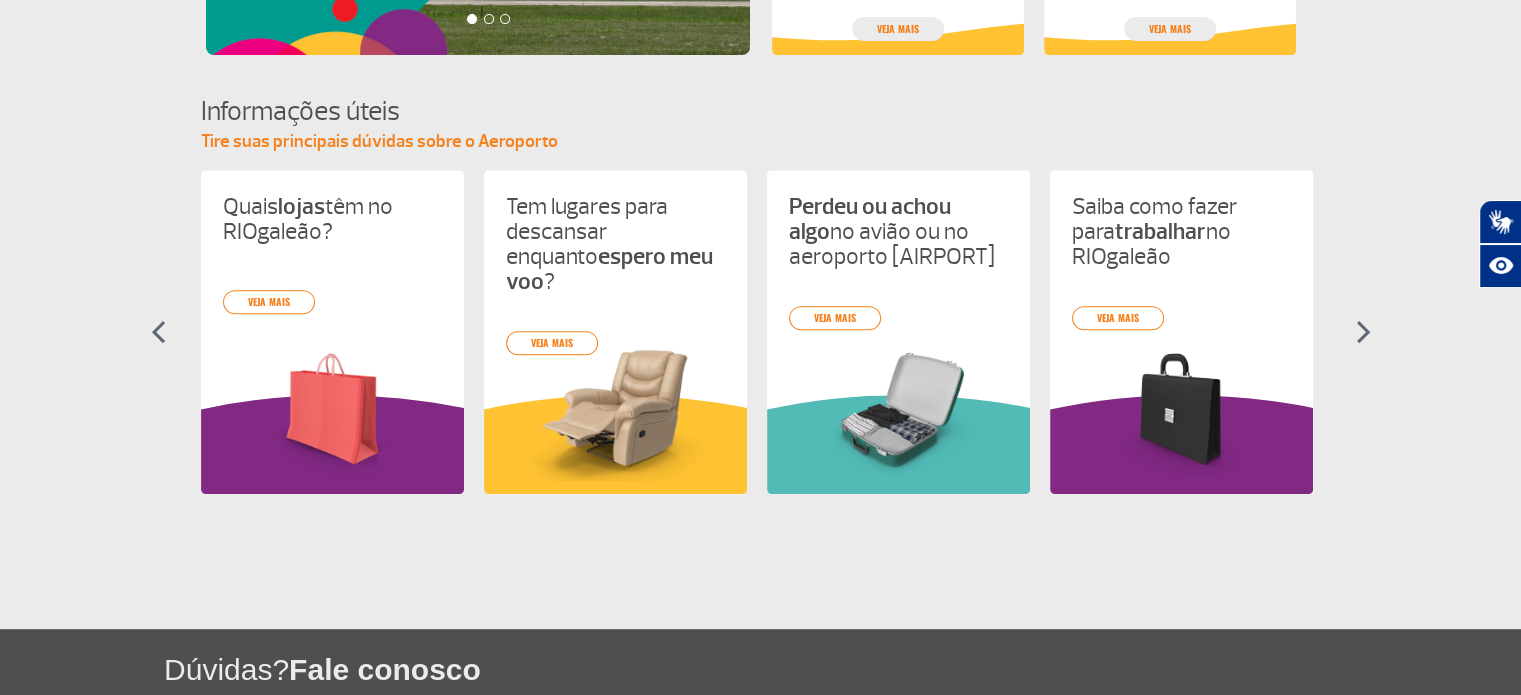click at bounding box center (1363, 332) 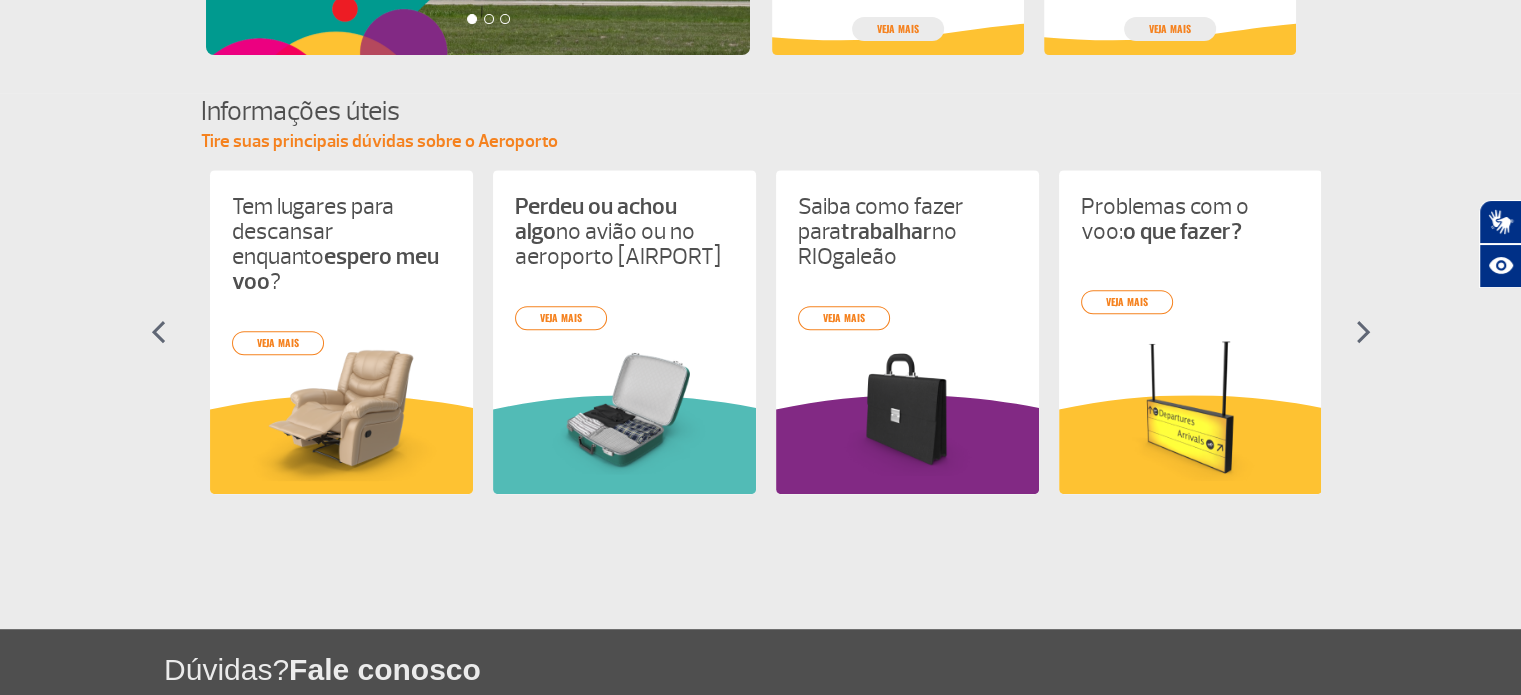 scroll, scrollTop: 0, scrollLeft: 848, axis: horizontal 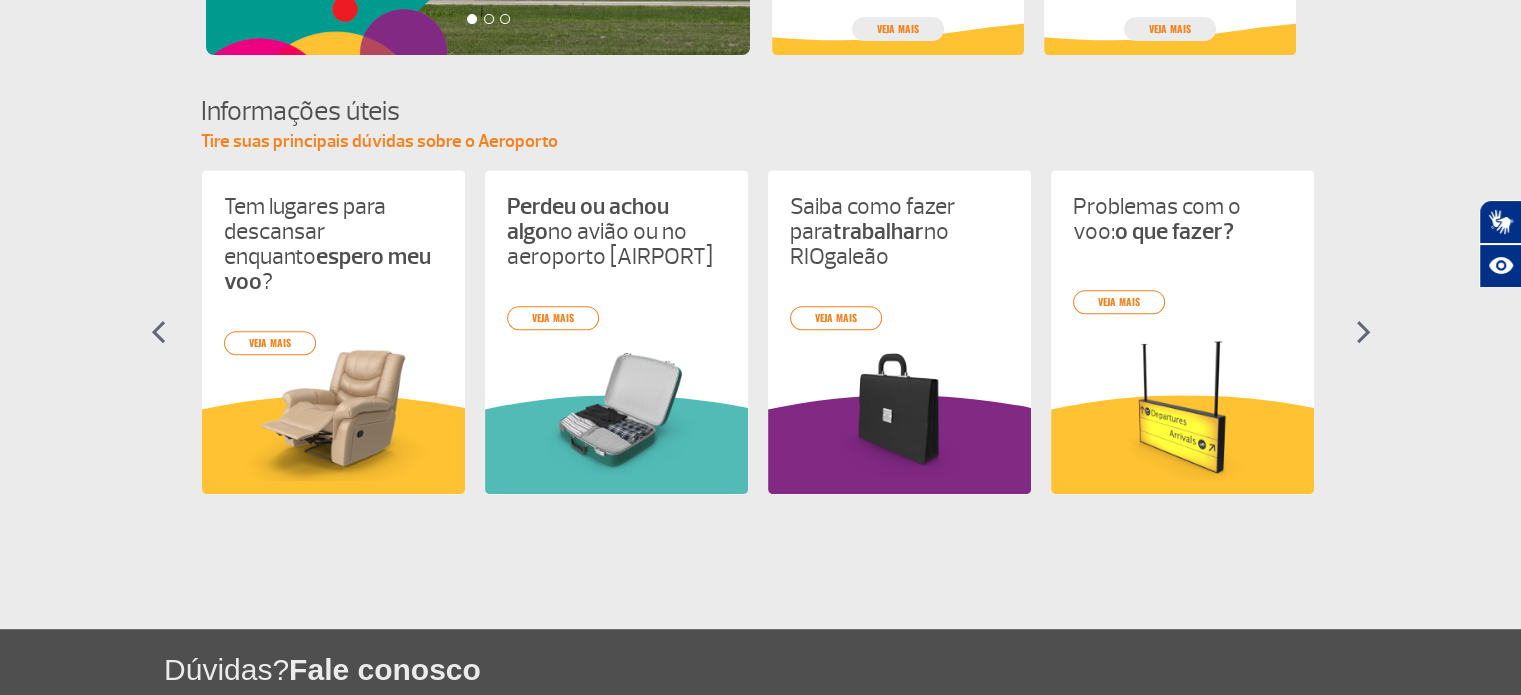 click at bounding box center [1363, 332] 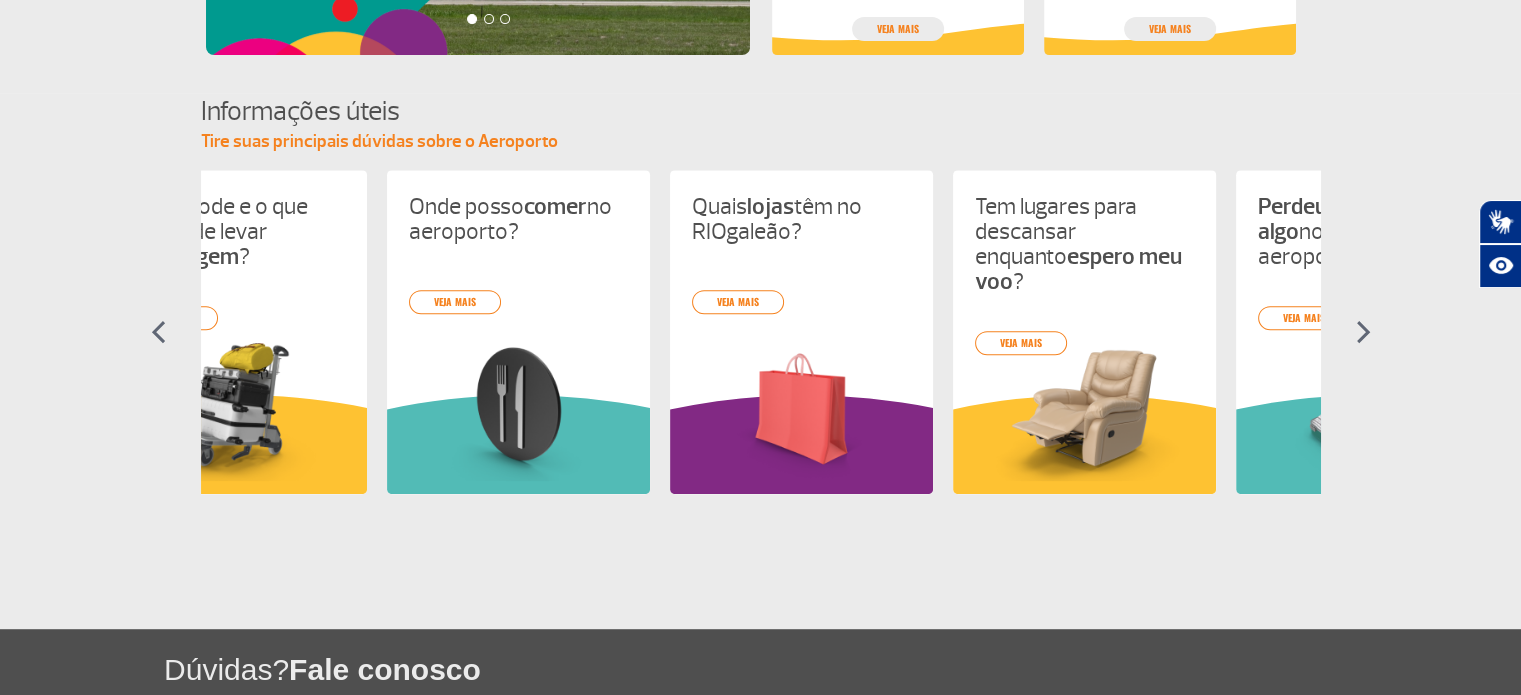 scroll, scrollTop: 0, scrollLeft: 0, axis: both 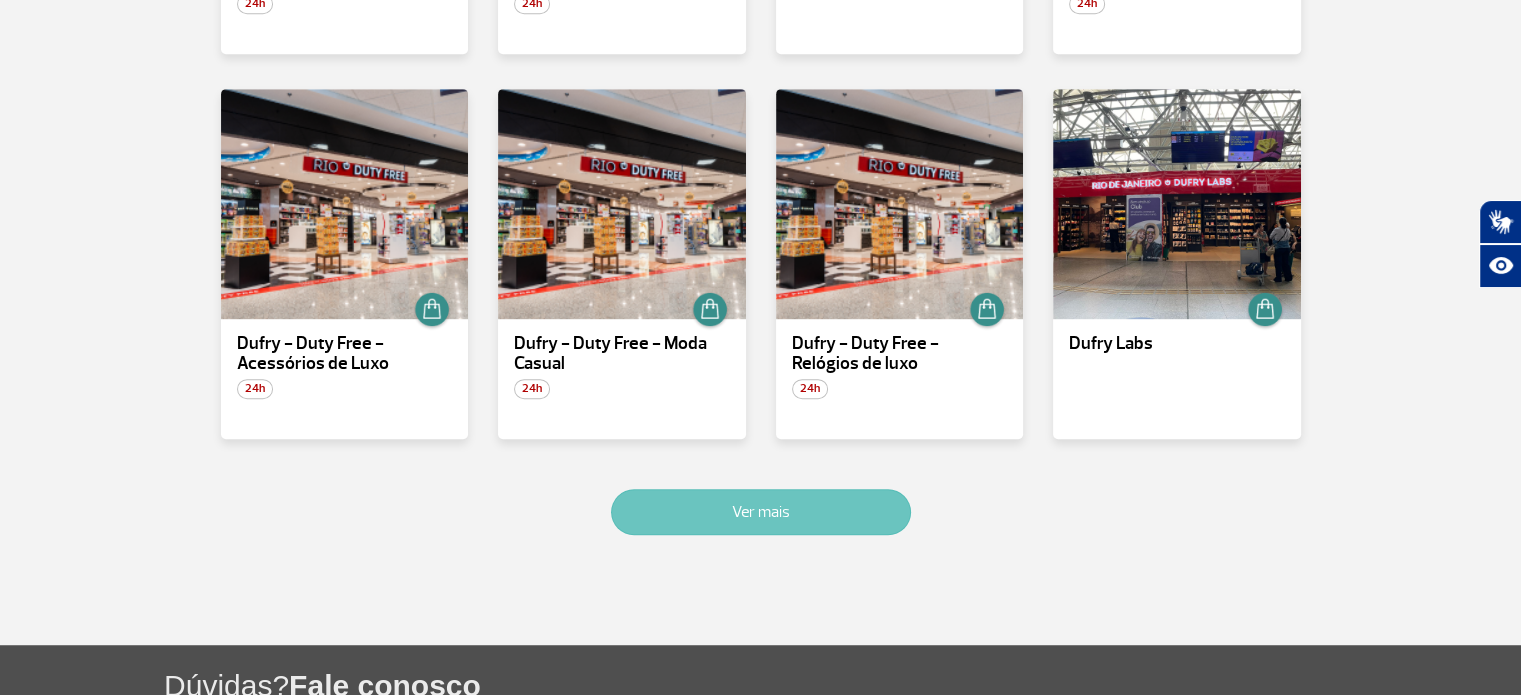 click on "Ver mais" at bounding box center (761, 512) 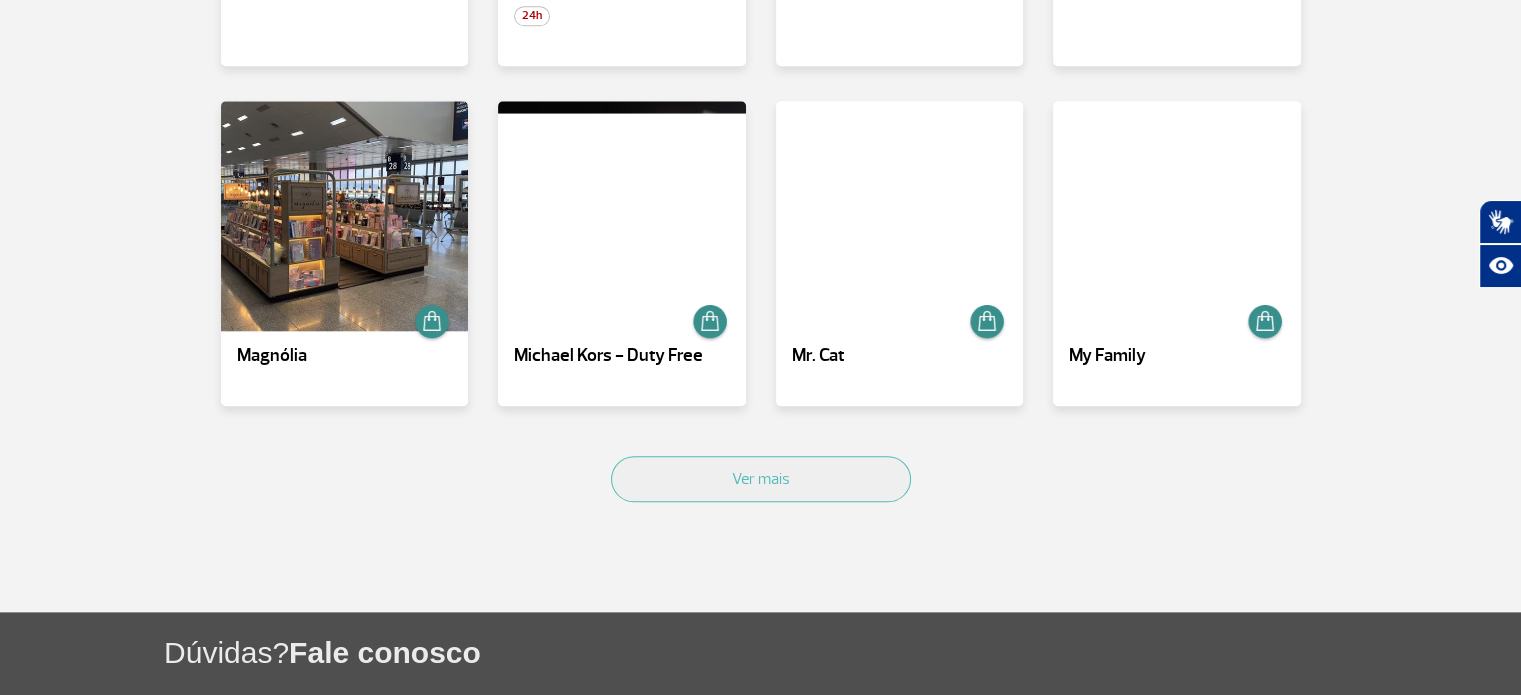 scroll, scrollTop: 2172, scrollLeft: 0, axis: vertical 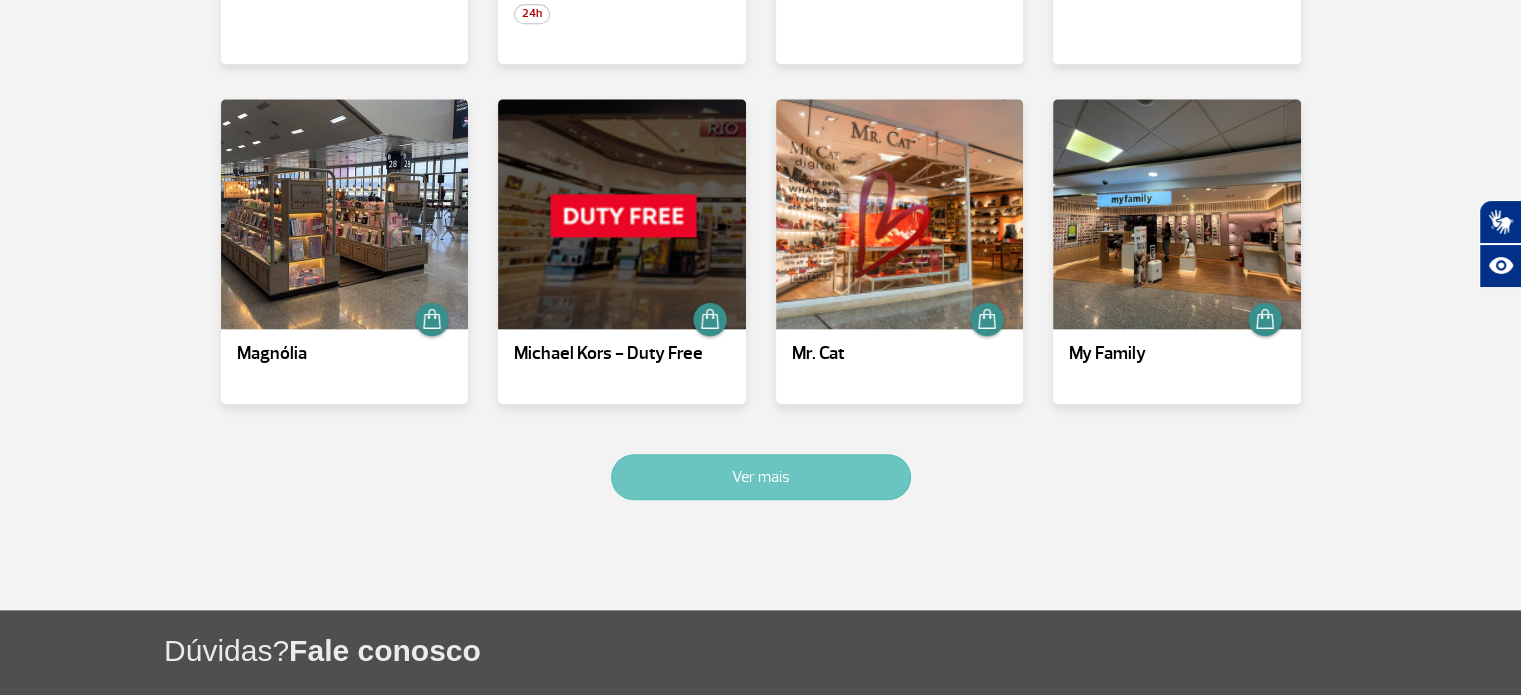 click on "Ver mais" at bounding box center [761, 477] 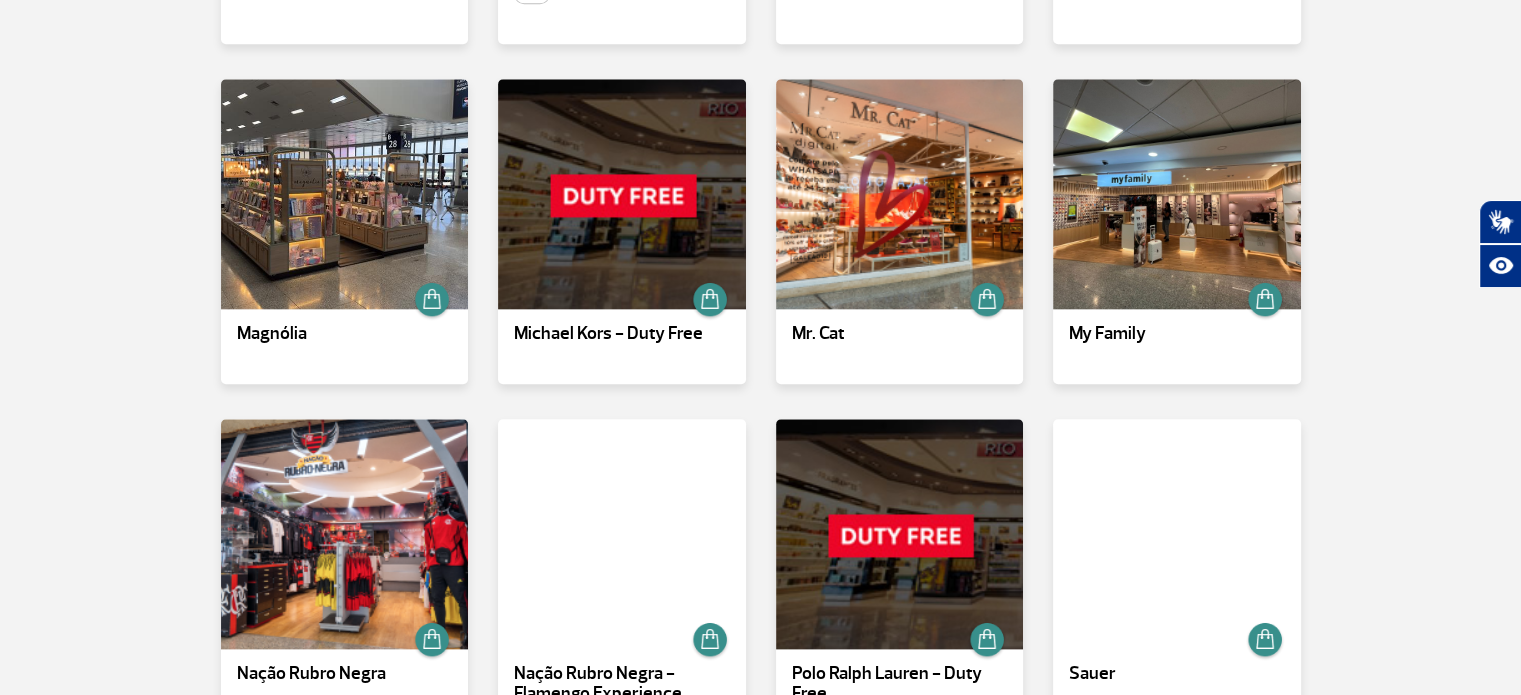 scroll, scrollTop: 2872, scrollLeft: 0, axis: vertical 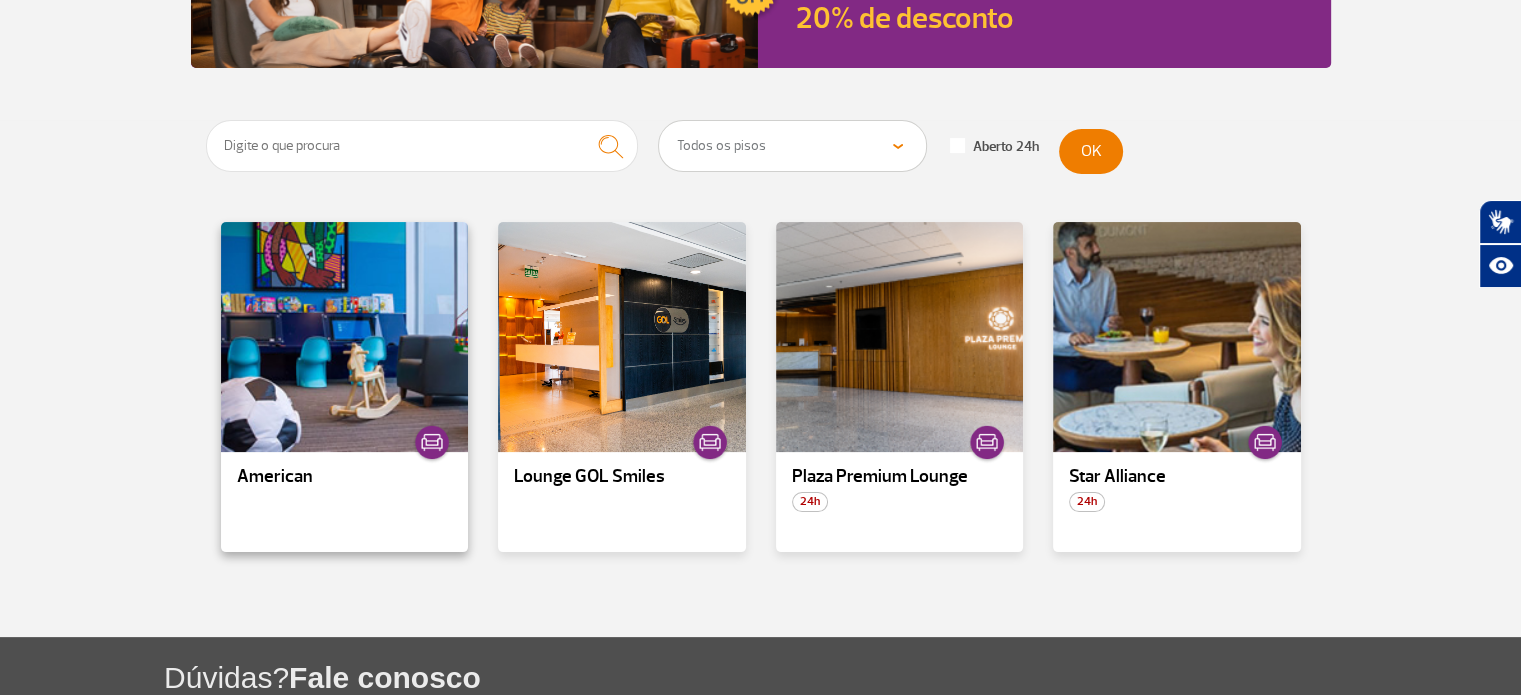 drag, startPoint x: 271, startPoint y: 445, endPoint x: 294, endPoint y: 484, distance: 45.276924 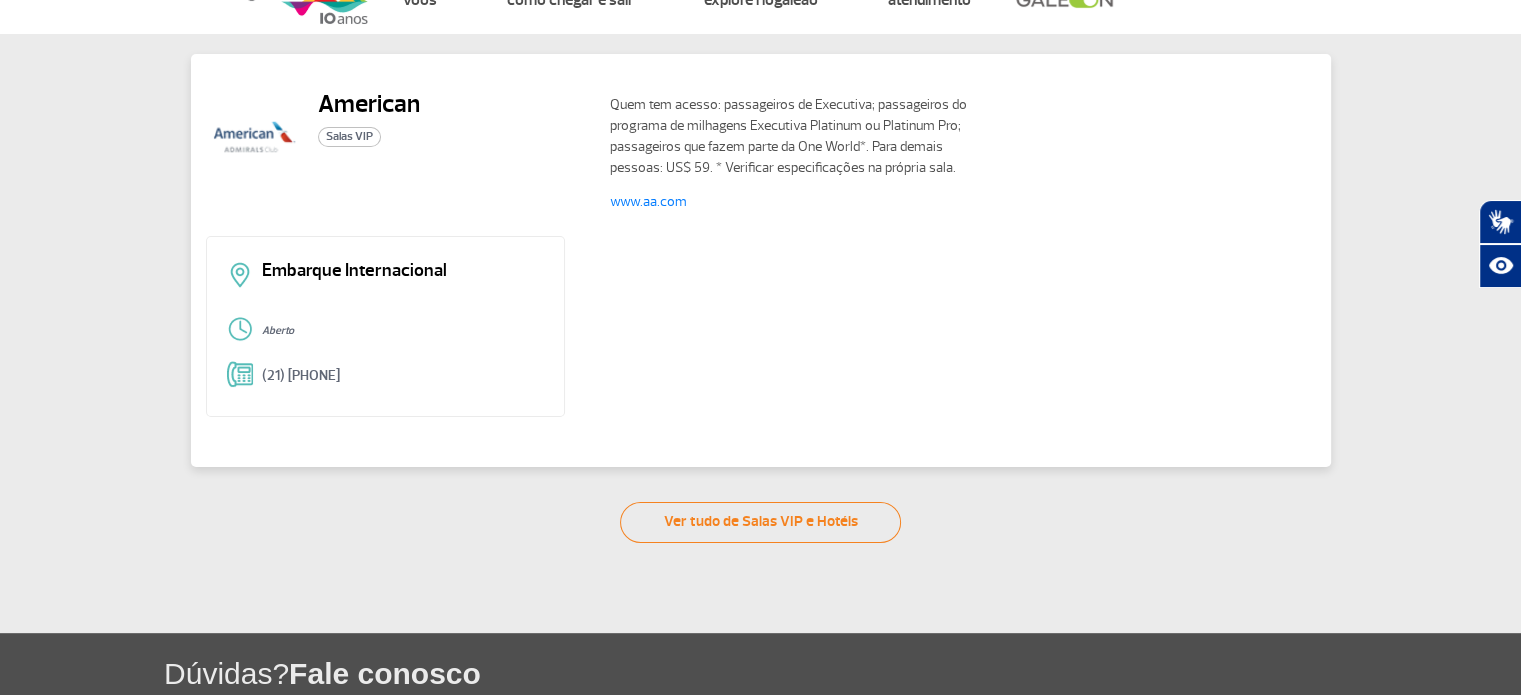 scroll, scrollTop: 62, scrollLeft: 0, axis: vertical 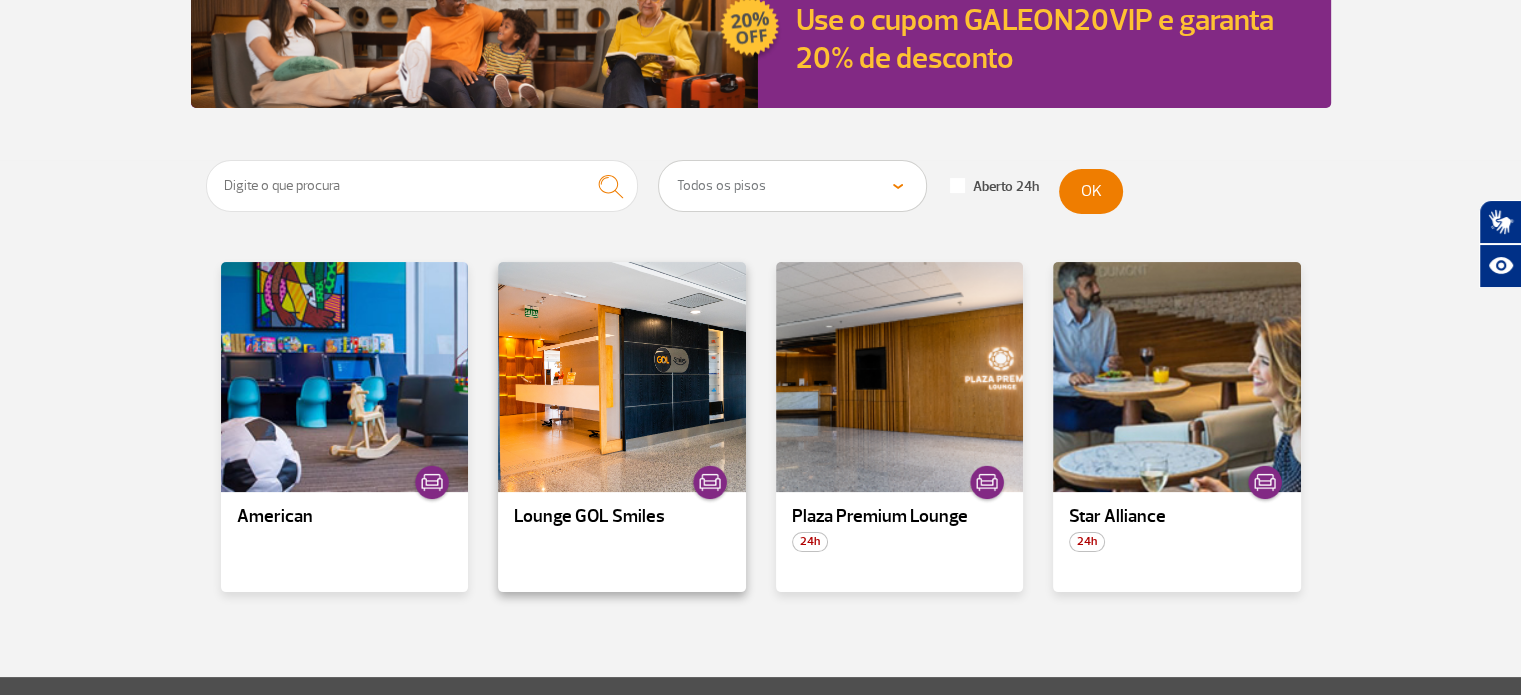 click on "Lounge GOL Smiles" at bounding box center (622, 517) 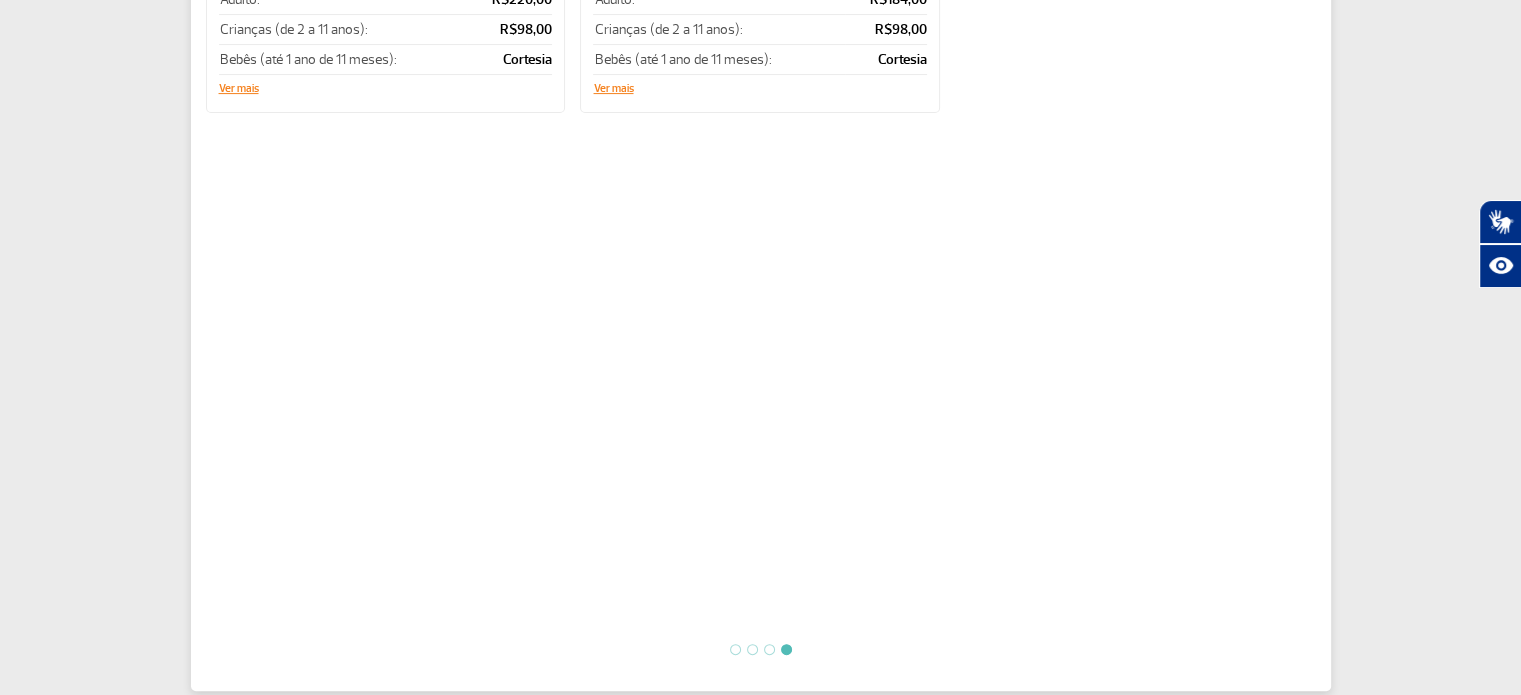 scroll, scrollTop: 571, scrollLeft: 0, axis: vertical 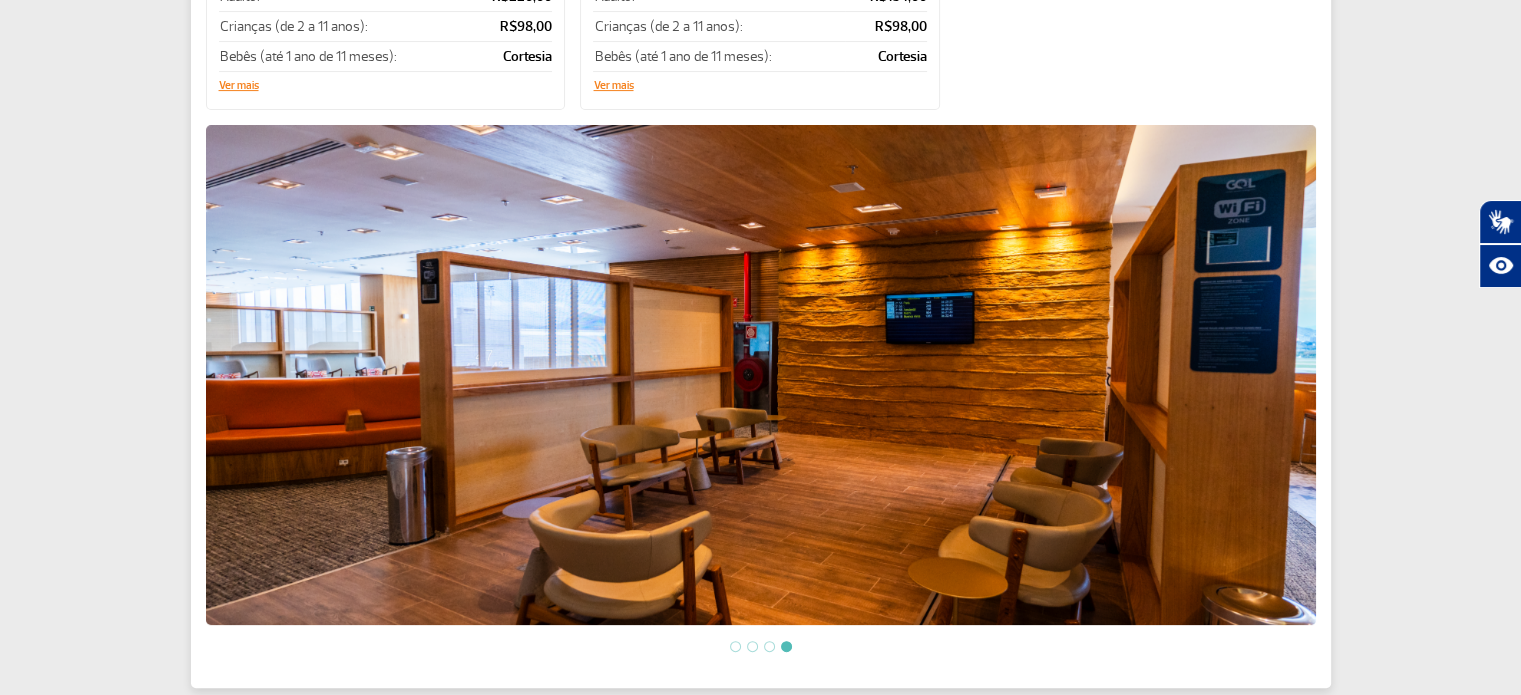 click 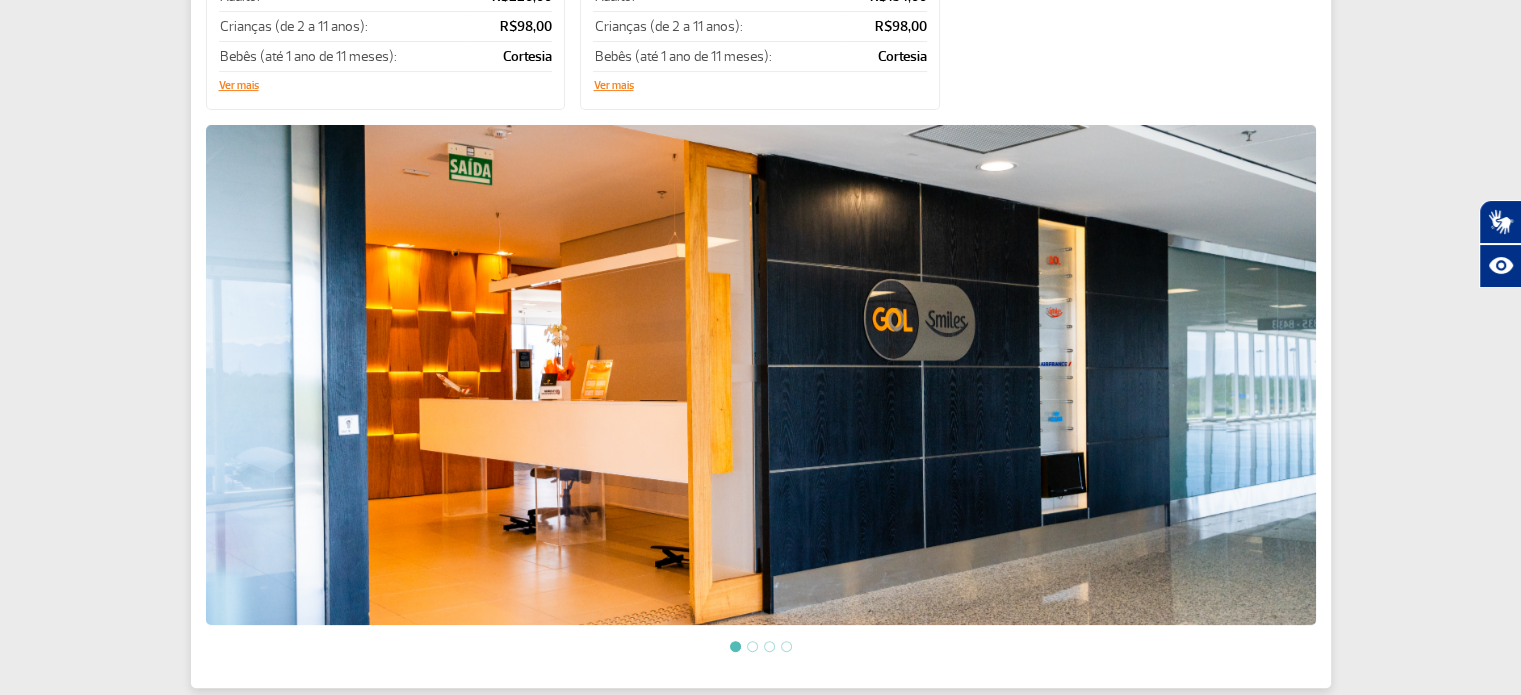 click 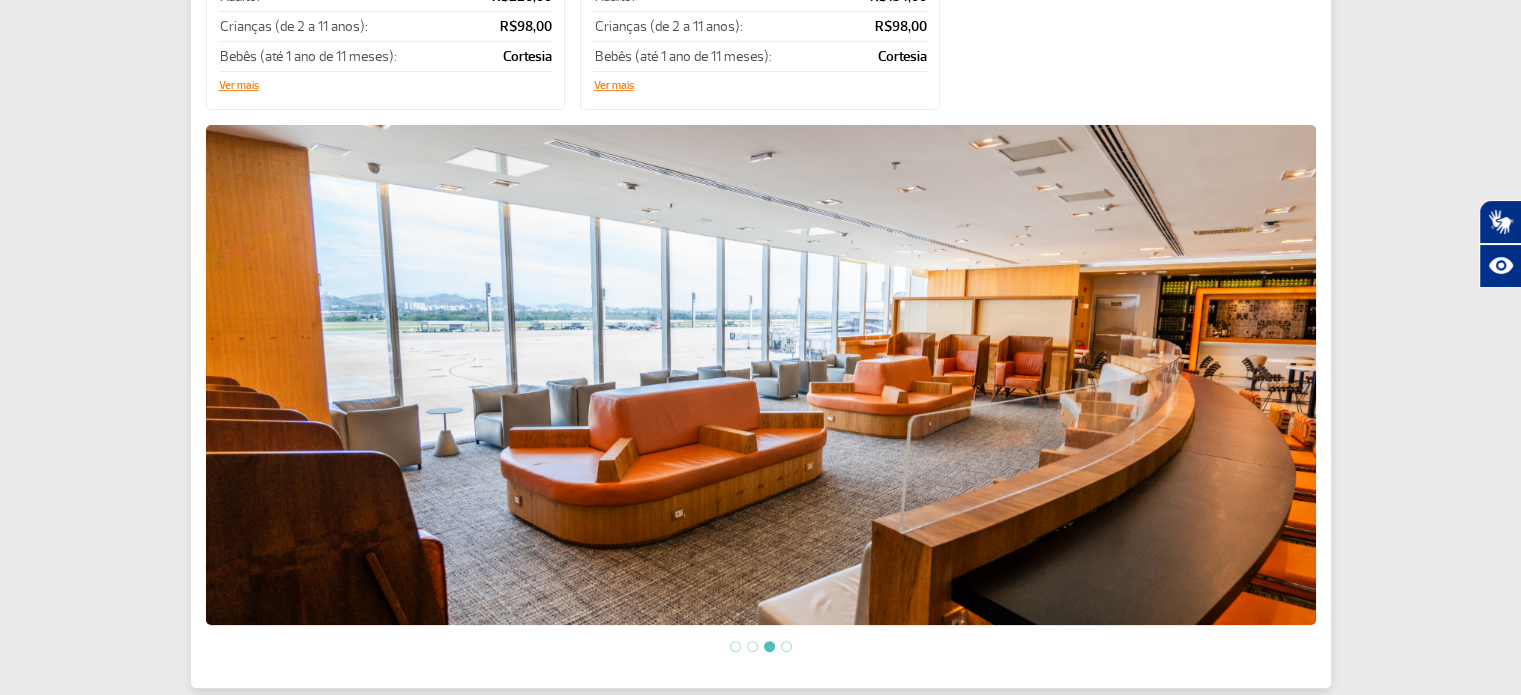 click 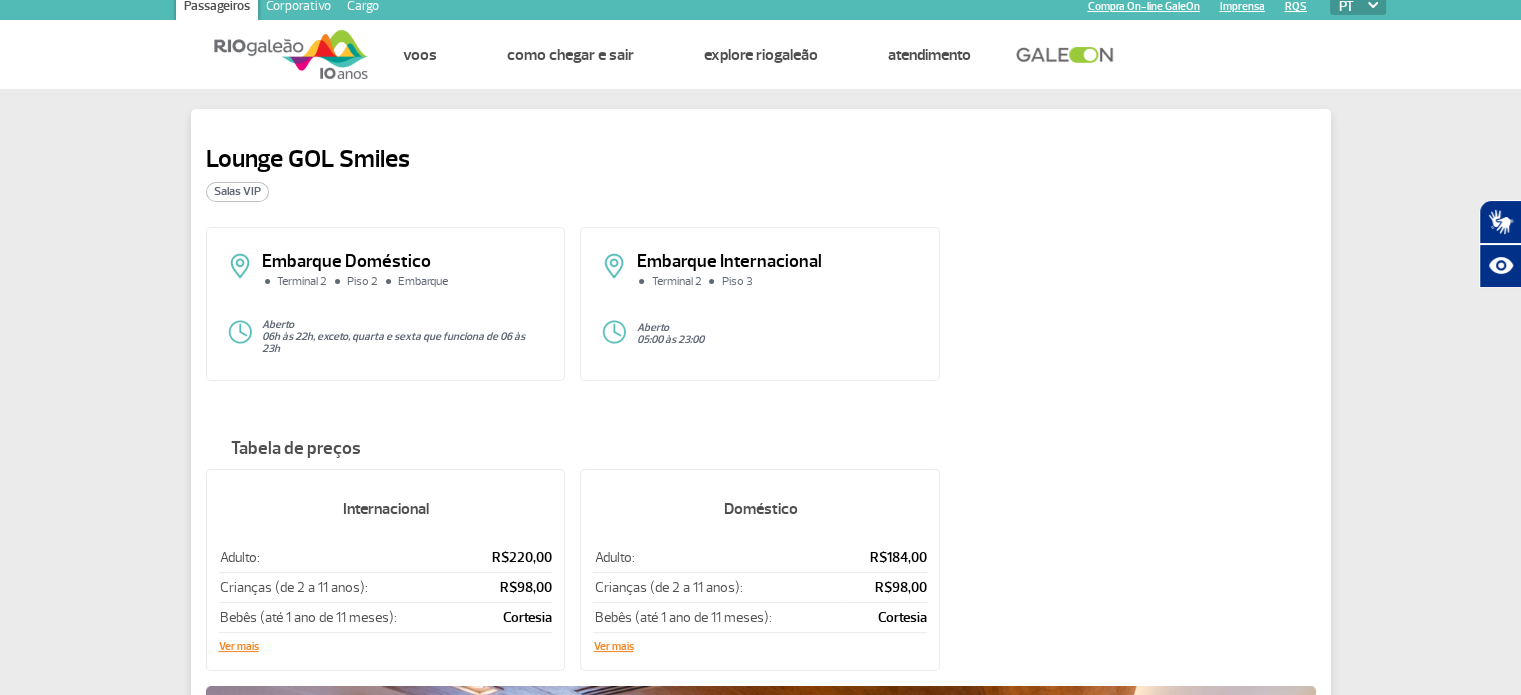 scroll, scrollTop: 0, scrollLeft: 0, axis: both 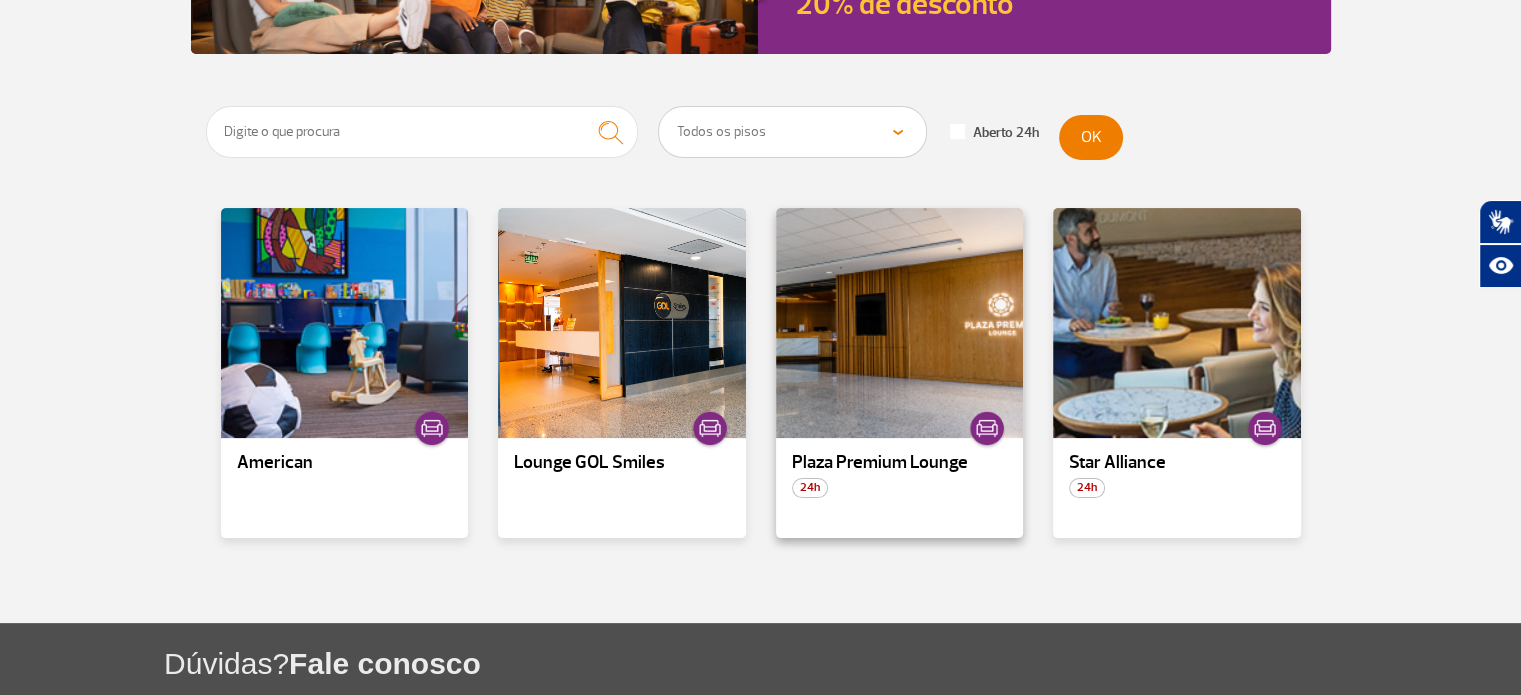 click on "Plaza Premium Lounge" at bounding box center (900, 463) 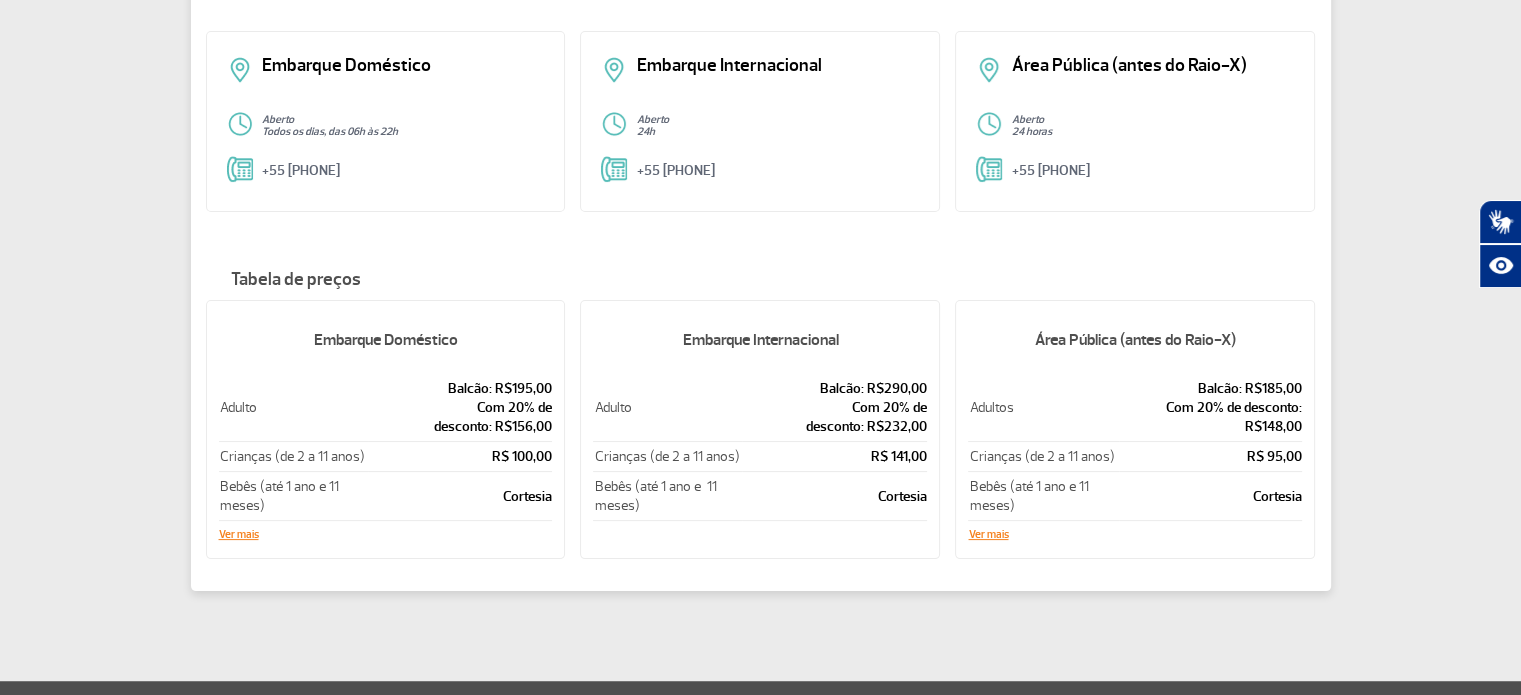 scroll, scrollTop: 240, scrollLeft: 0, axis: vertical 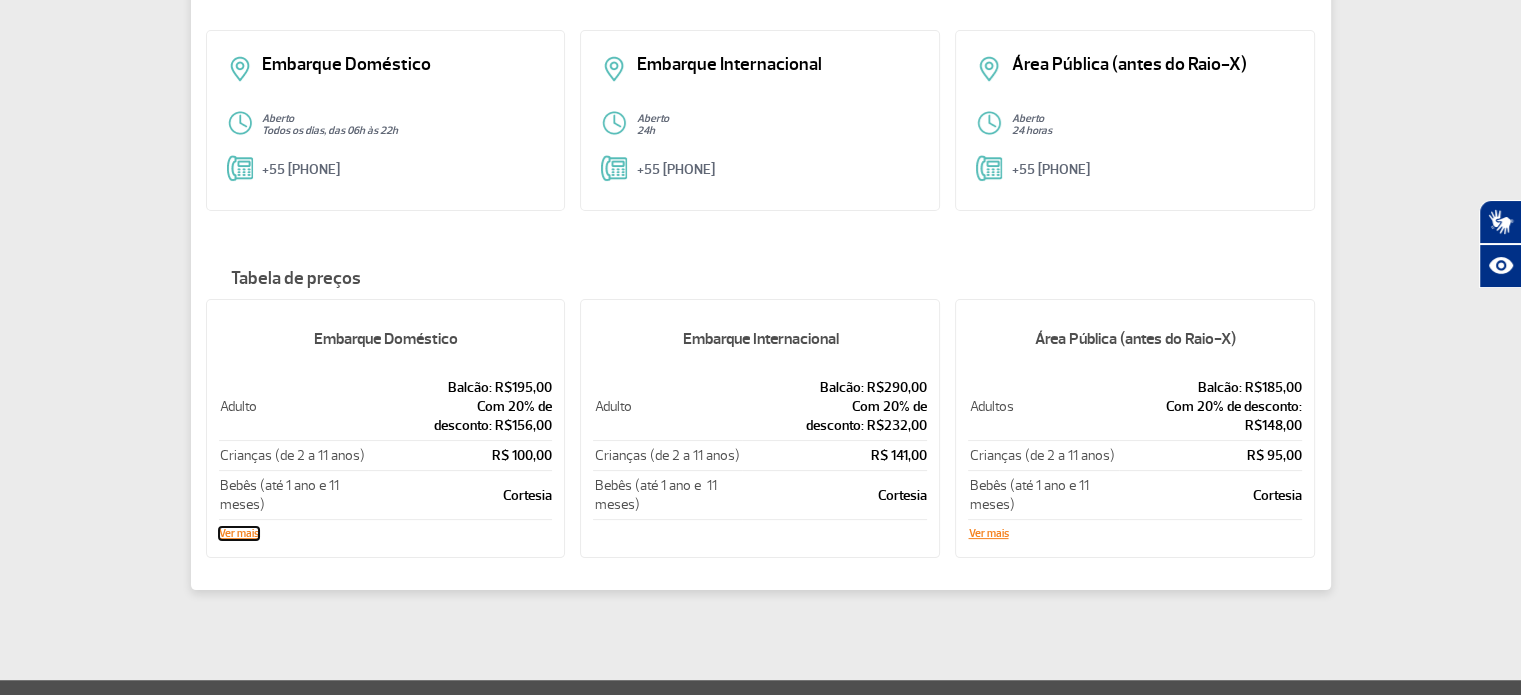 click on "Ver mais" 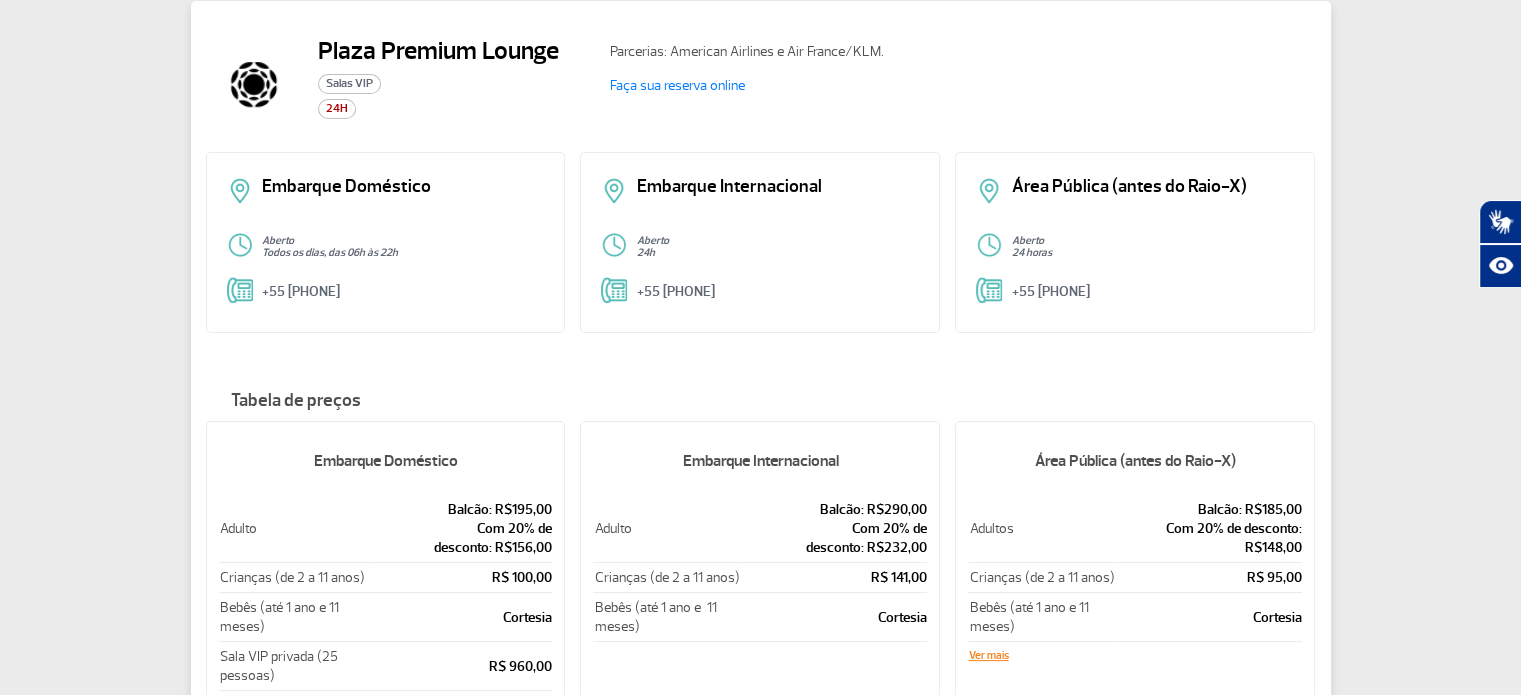 scroll, scrollTop: 0, scrollLeft: 0, axis: both 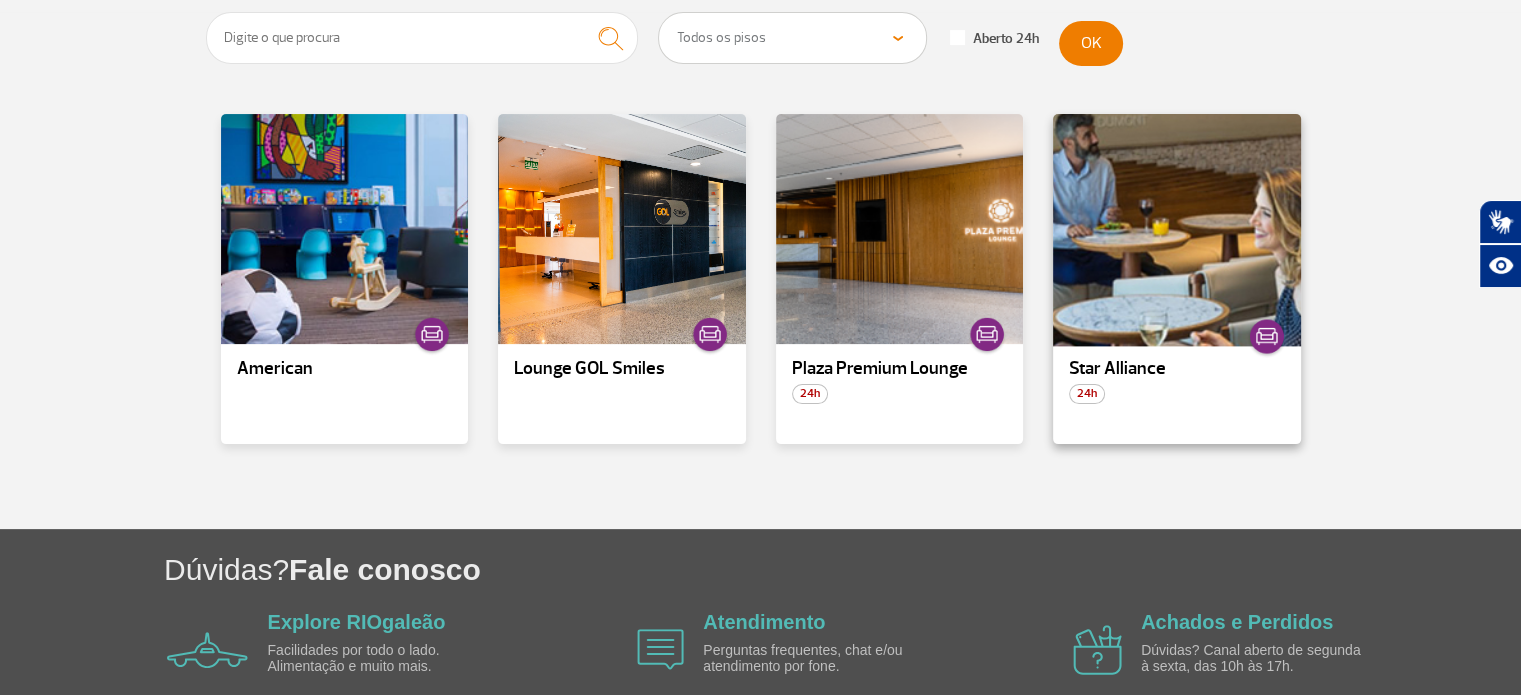 click at bounding box center [1177, 229] 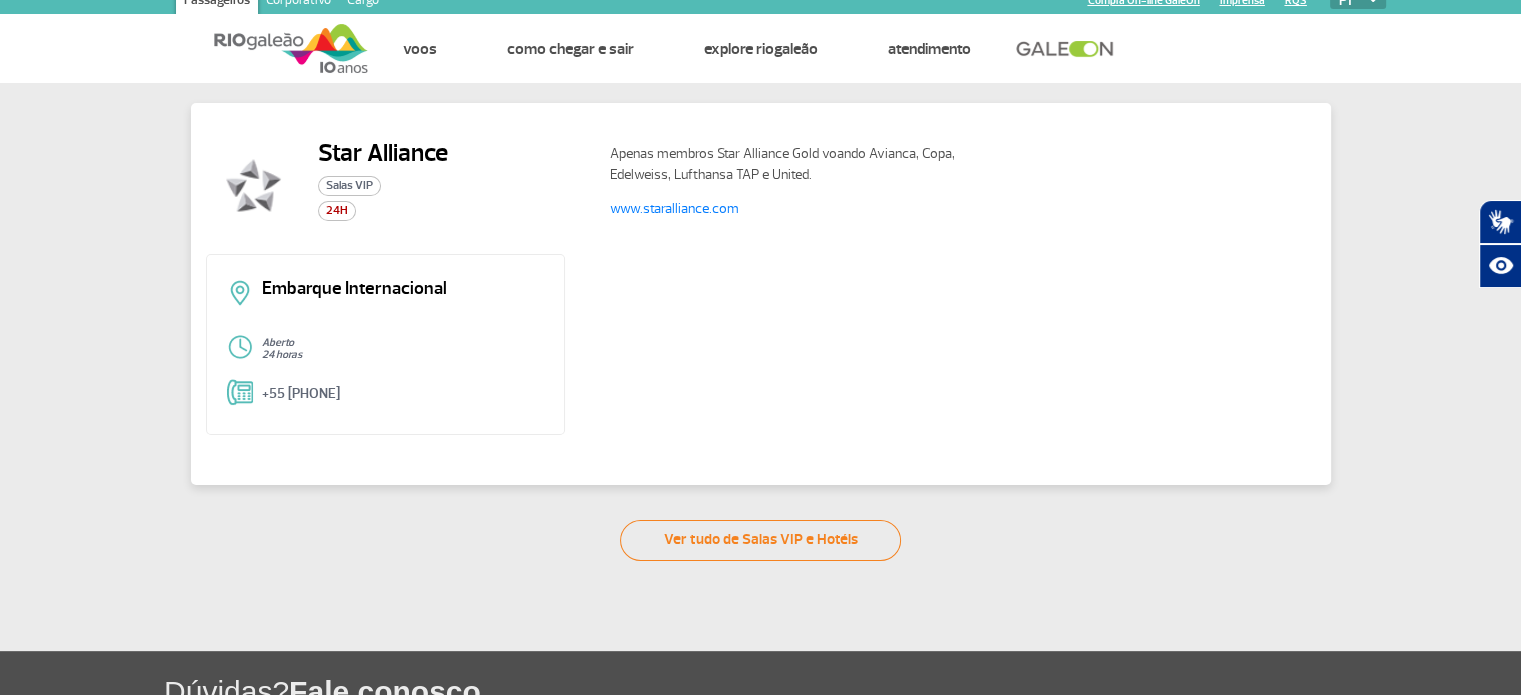 scroll, scrollTop: 15, scrollLeft: 0, axis: vertical 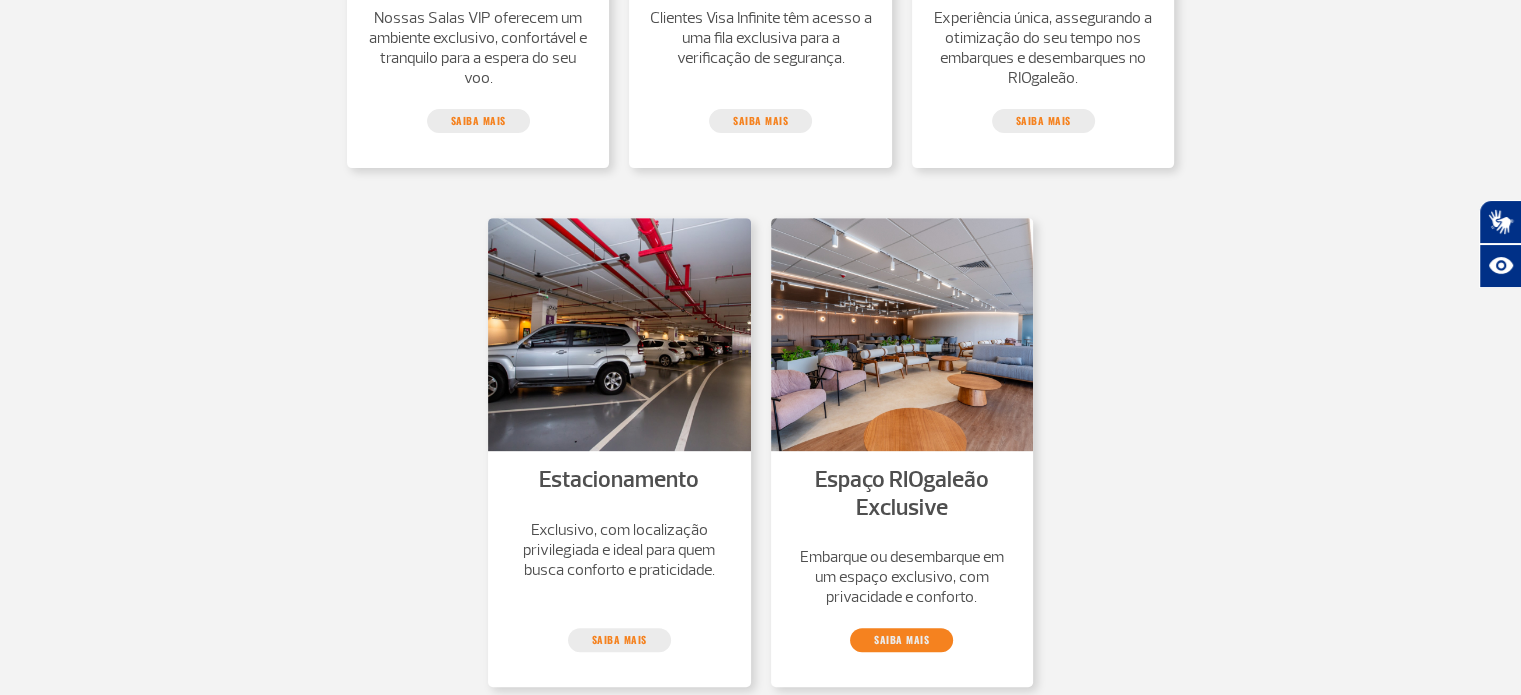 click on "saiba mais" at bounding box center [901, 640] 